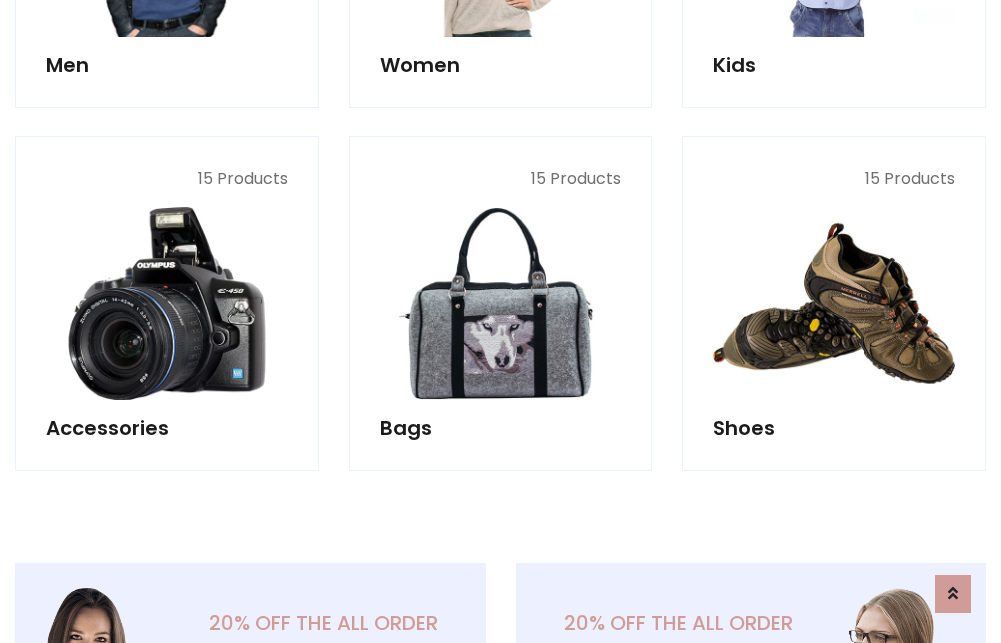 scroll, scrollTop: 853, scrollLeft: 0, axis: vertical 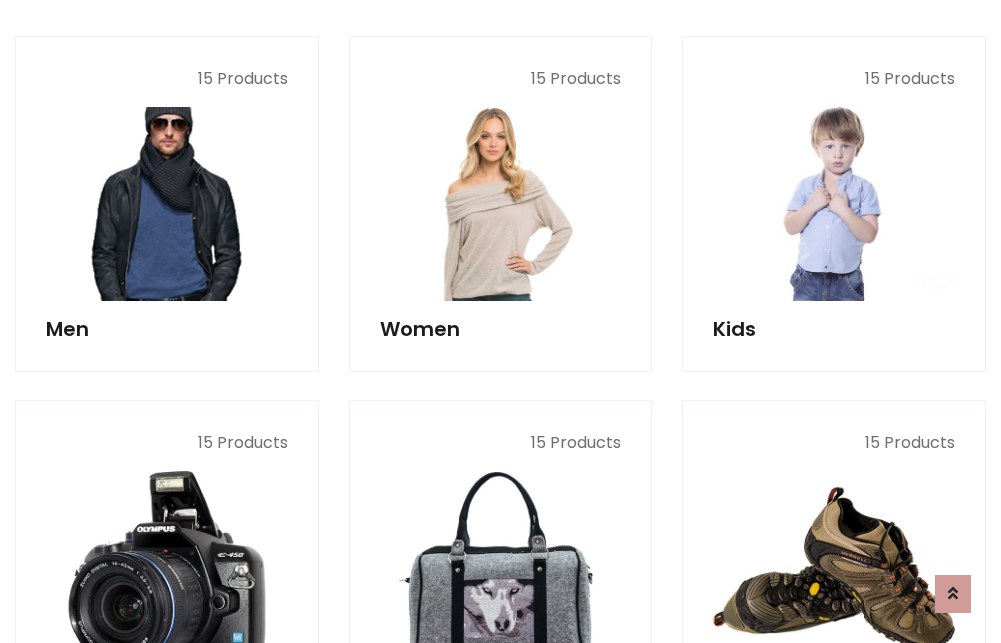 click at bounding box center [167, 204] 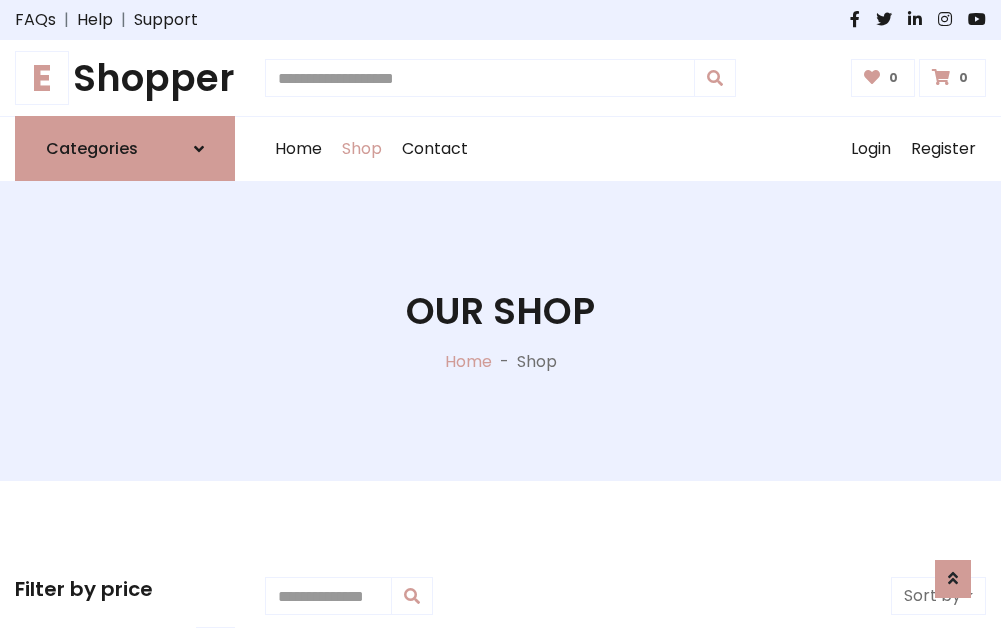 scroll, scrollTop: 807, scrollLeft: 0, axis: vertical 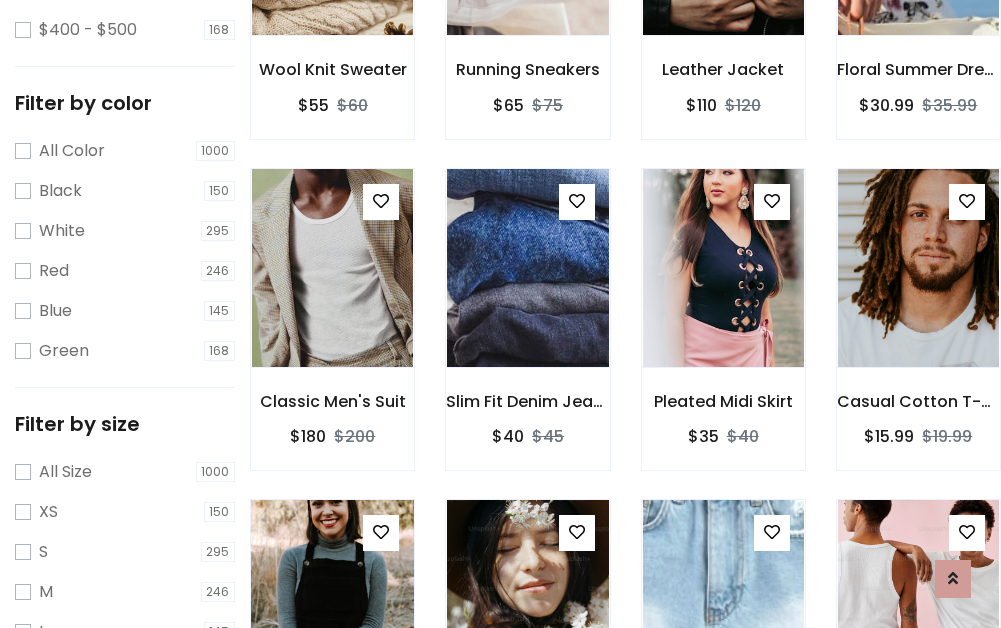 click at bounding box center [332, 599] 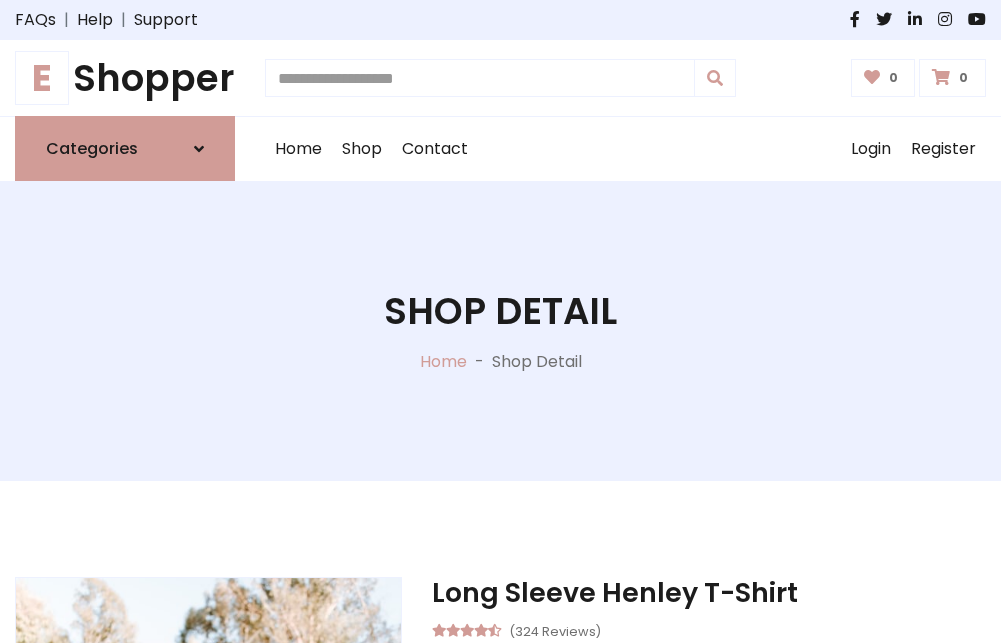 scroll, scrollTop: 0, scrollLeft: 0, axis: both 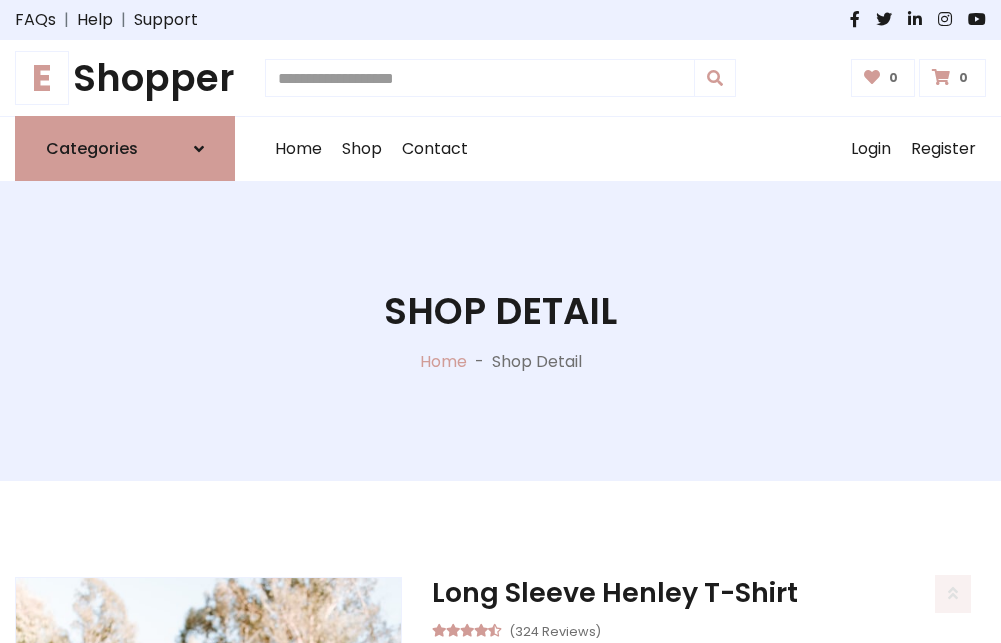 click on "M" at bounding box center [640, 774] 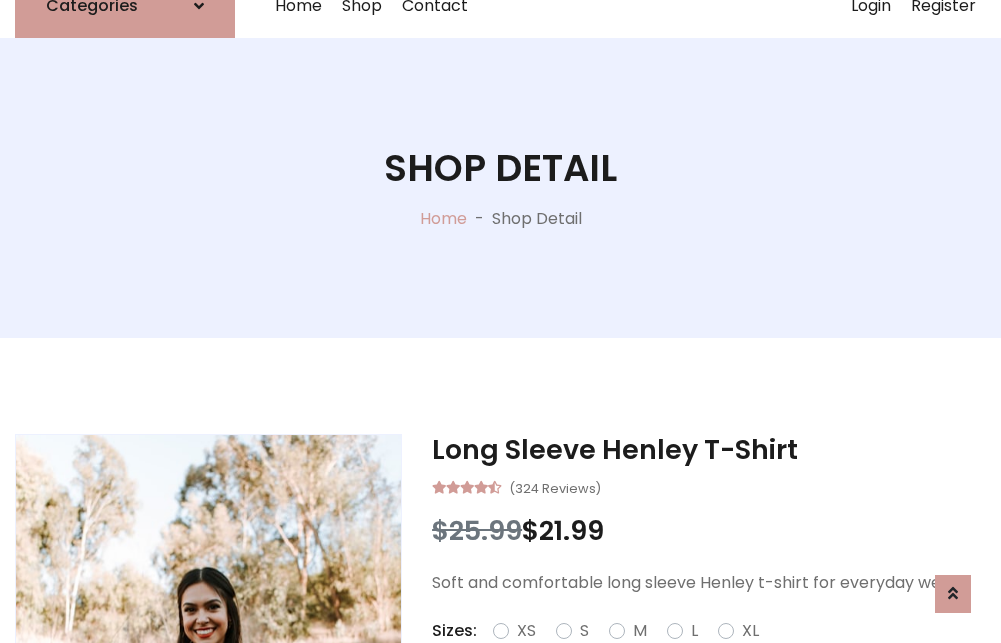 click on "Red" at bounding box center [722, 655] 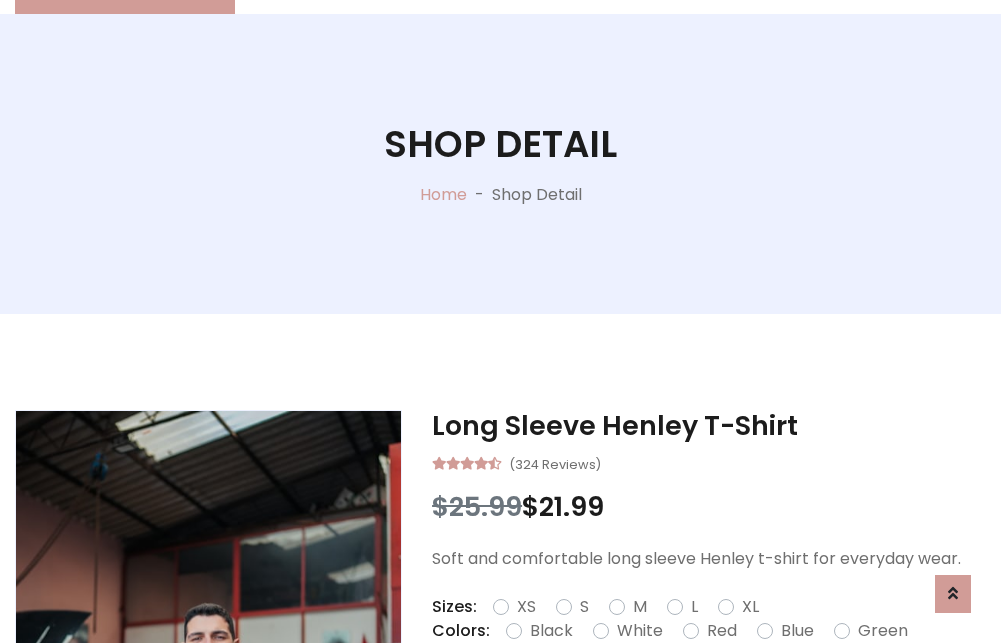click on "Add To Cart" at bounding box center [653, 694] 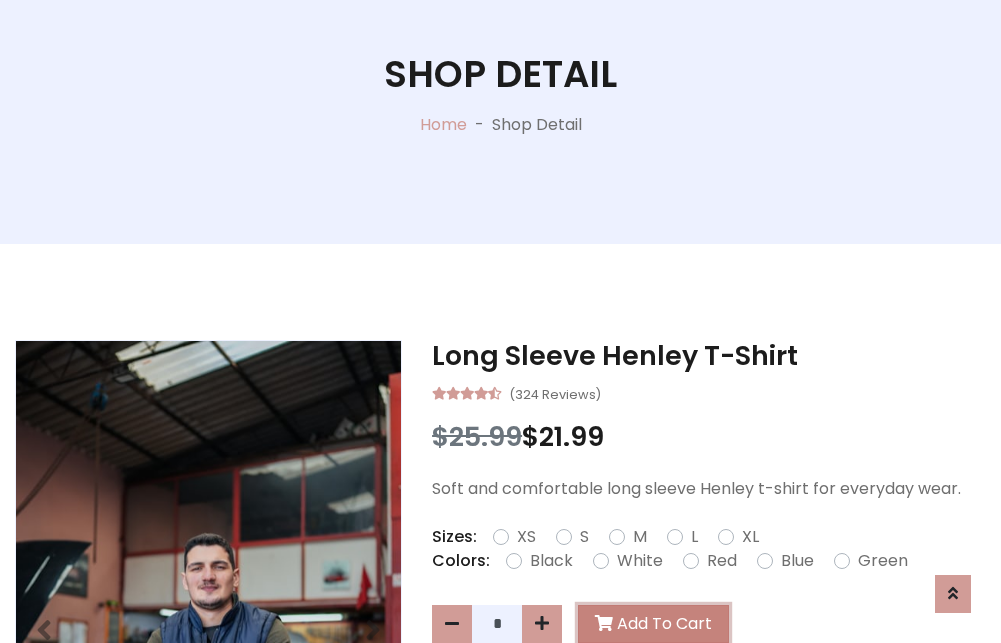 scroll, scrollTop: 0, scrollLeft: 0, axis: both 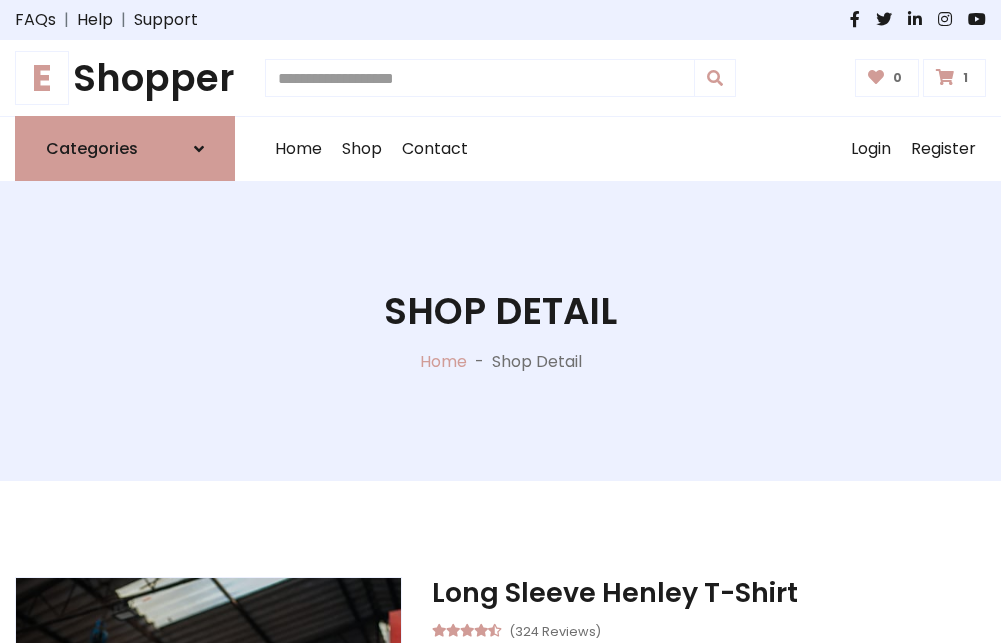 click at bounding box center (945, 77) 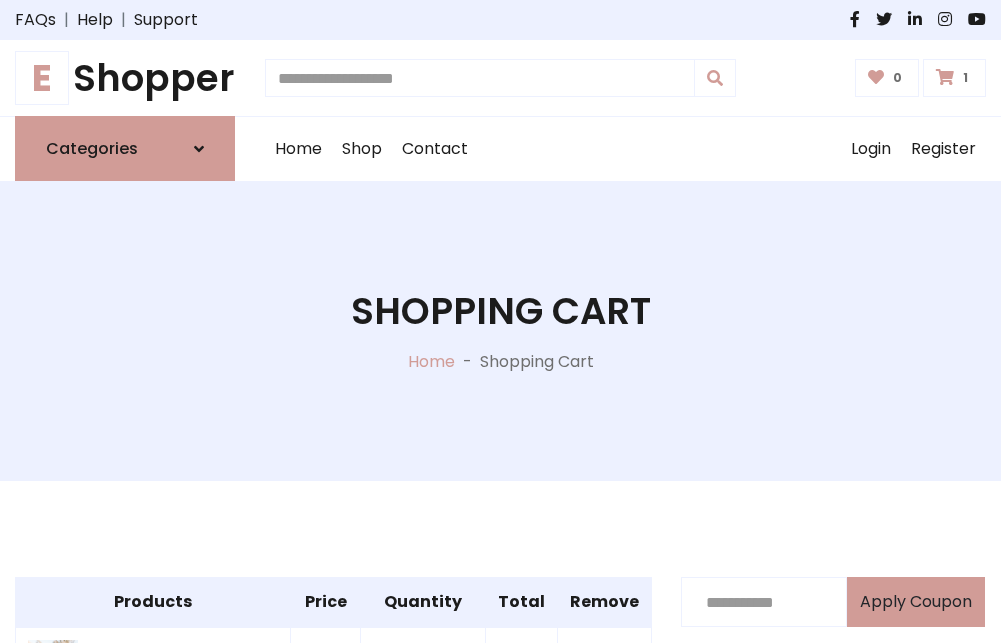 scroll, scrollTop: 474, scrollLeft: 0, axis: vertical 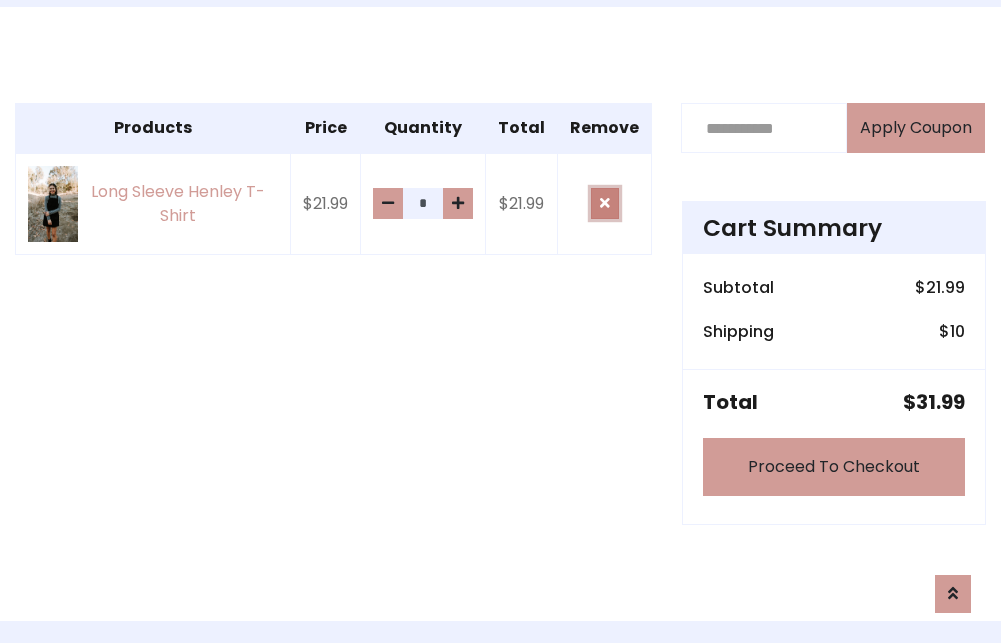 click at bounding box center (605, 203) 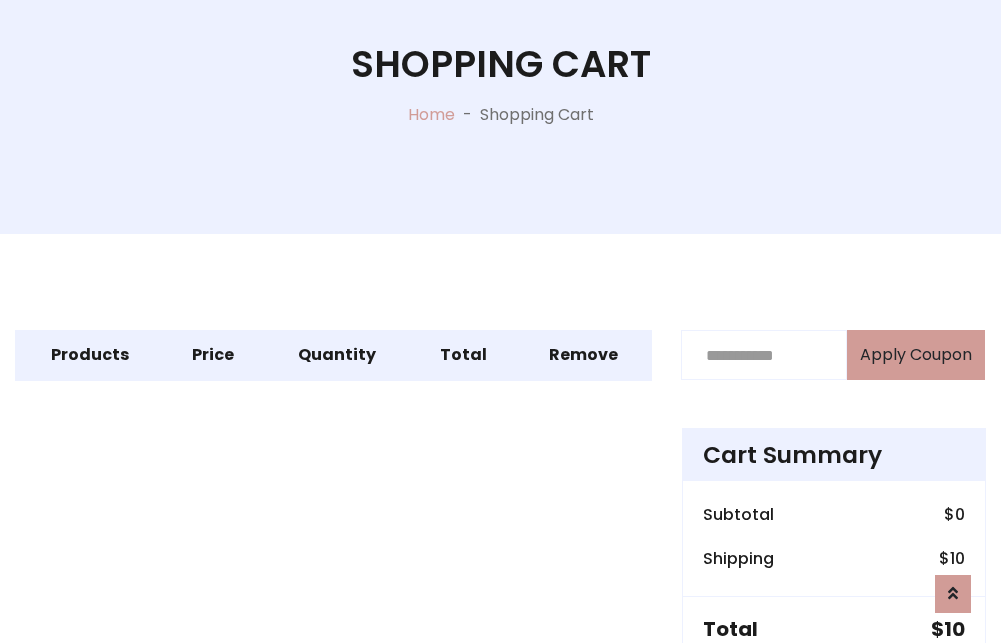 scroll, scrollTop: 327, scrollLeft: 0, axis: vertical 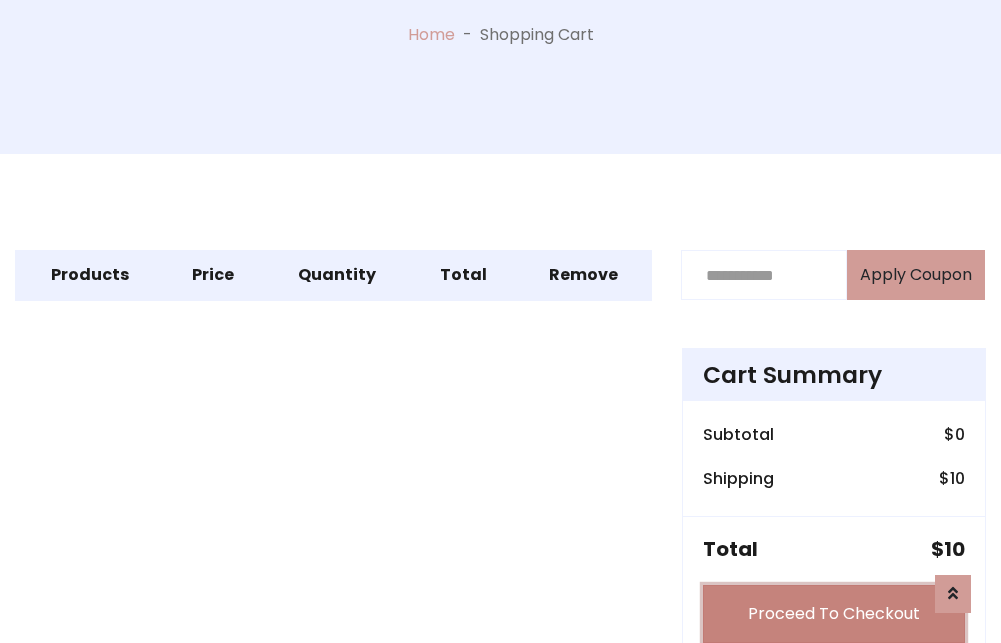click on "Proceed To Checkout" at bounding box center (834, 614) 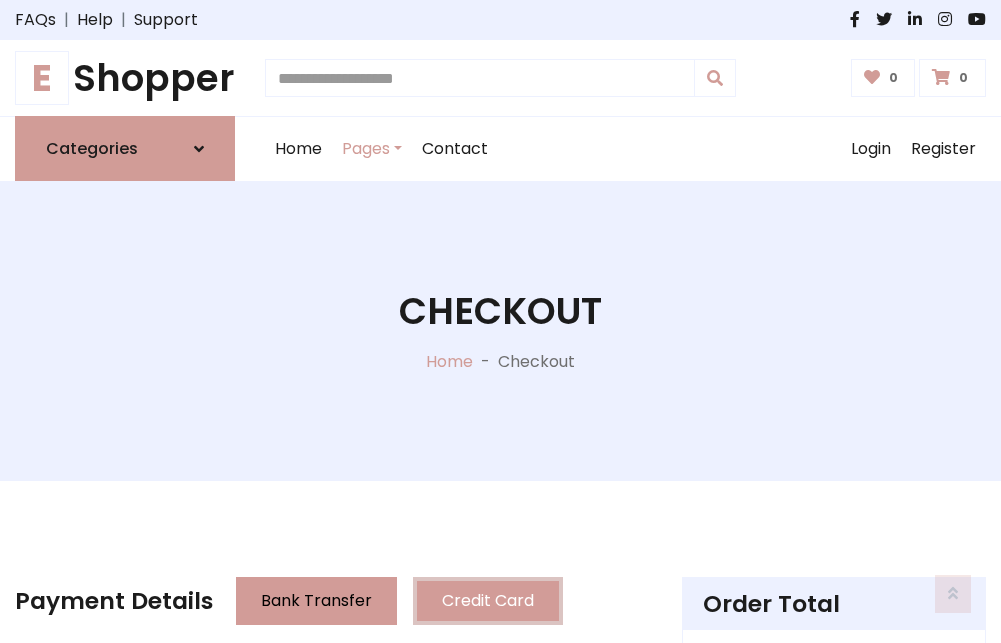 scroll, scrollTop: 137, scrollLeft: 0, axis: vertical 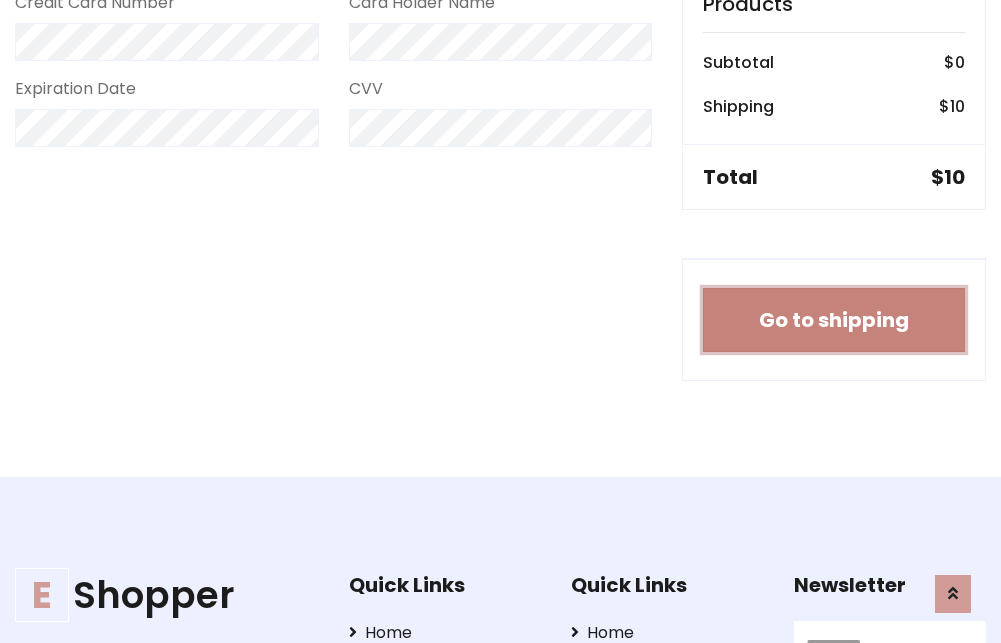 click on "Go to shipping" at bounding box center [834, 320] 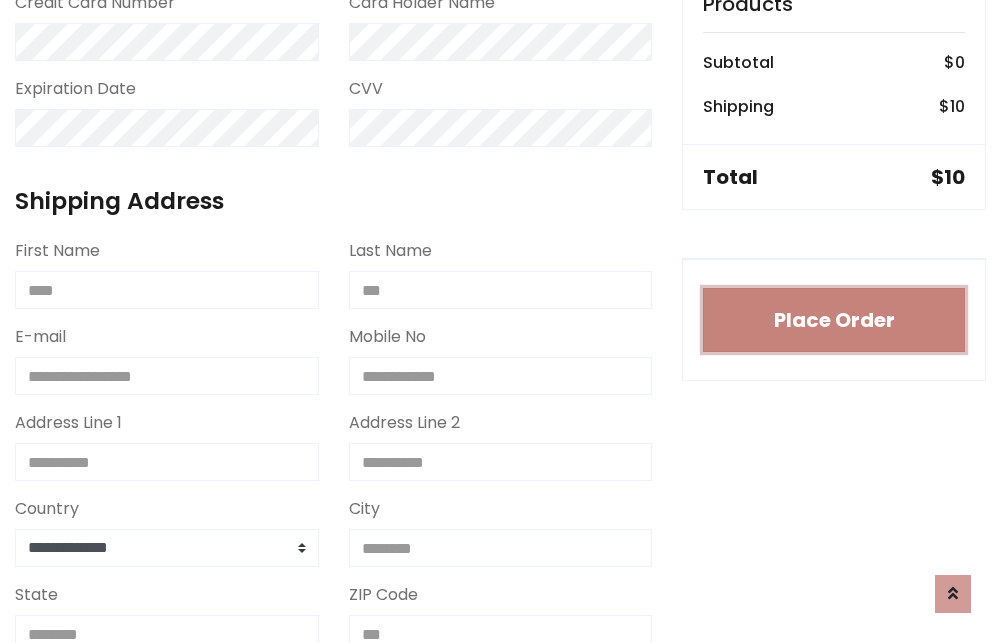 type 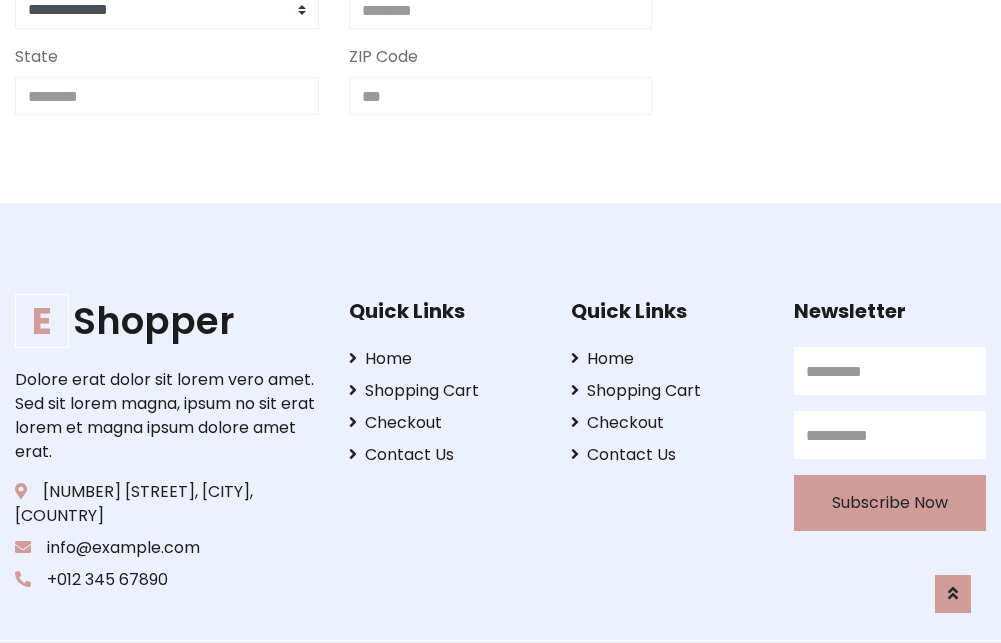 scroll, scrollTop: 713, scrollLeft: 0, axis: vertical 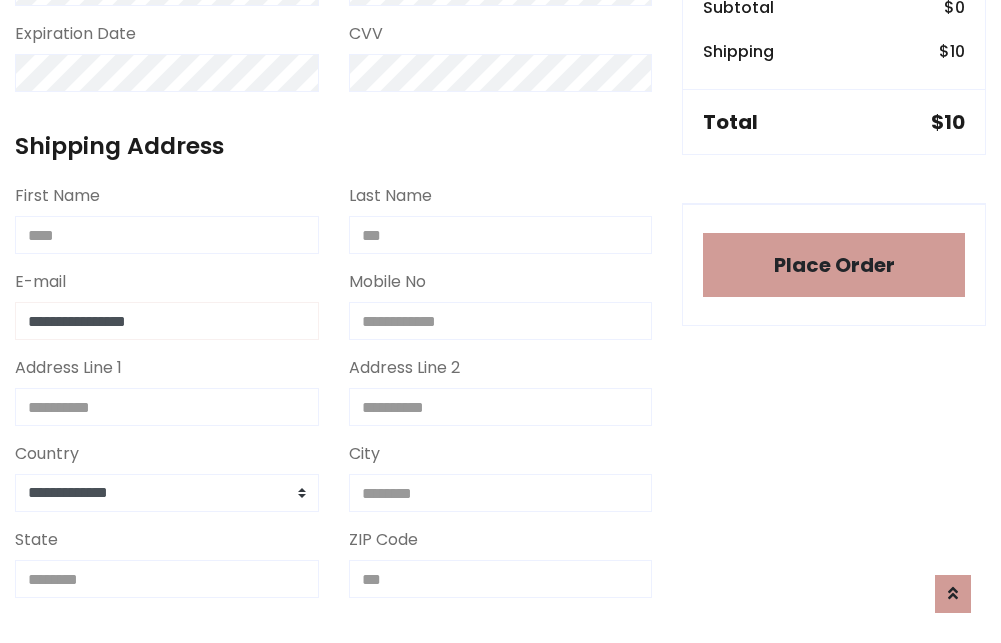 type on "**********" 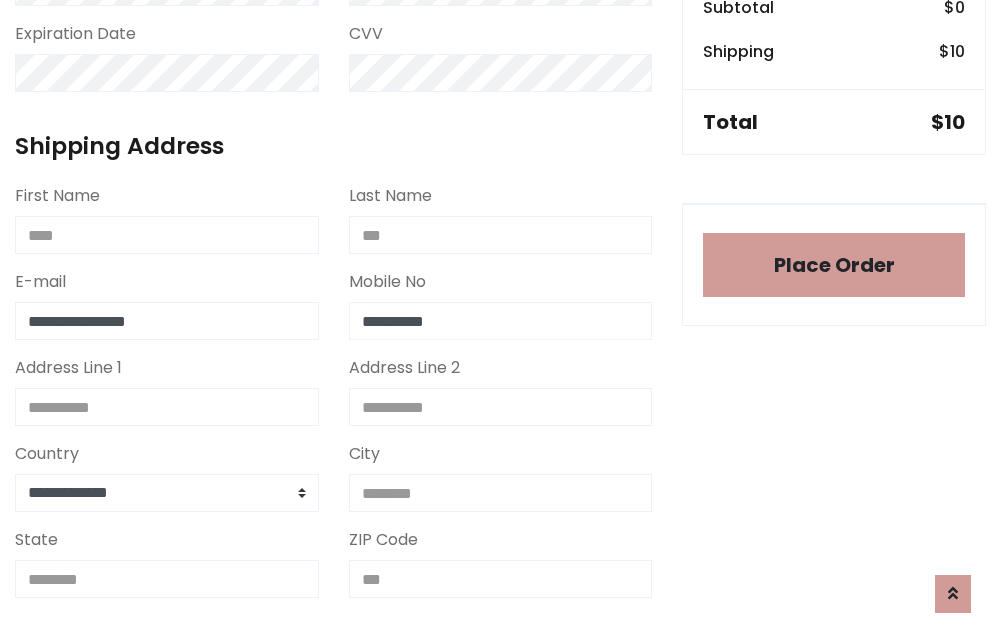 type on "**********" 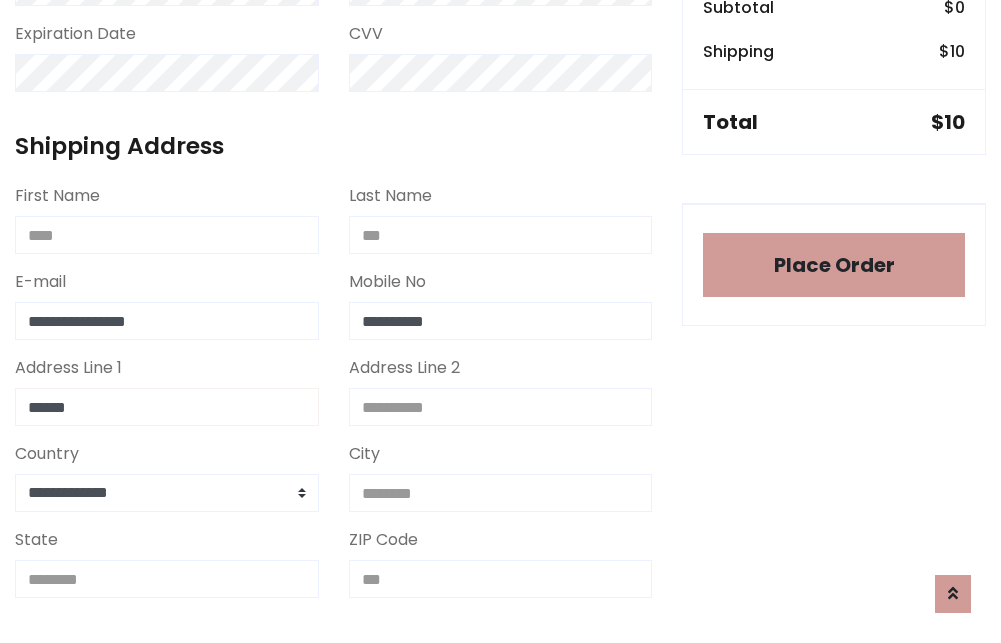 type on "******" 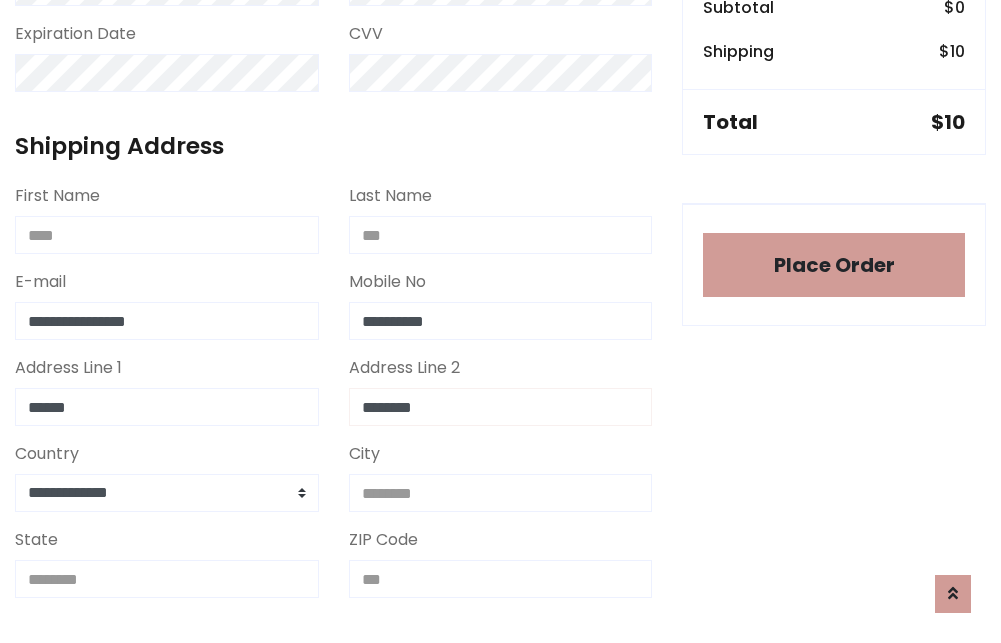 type on "********" 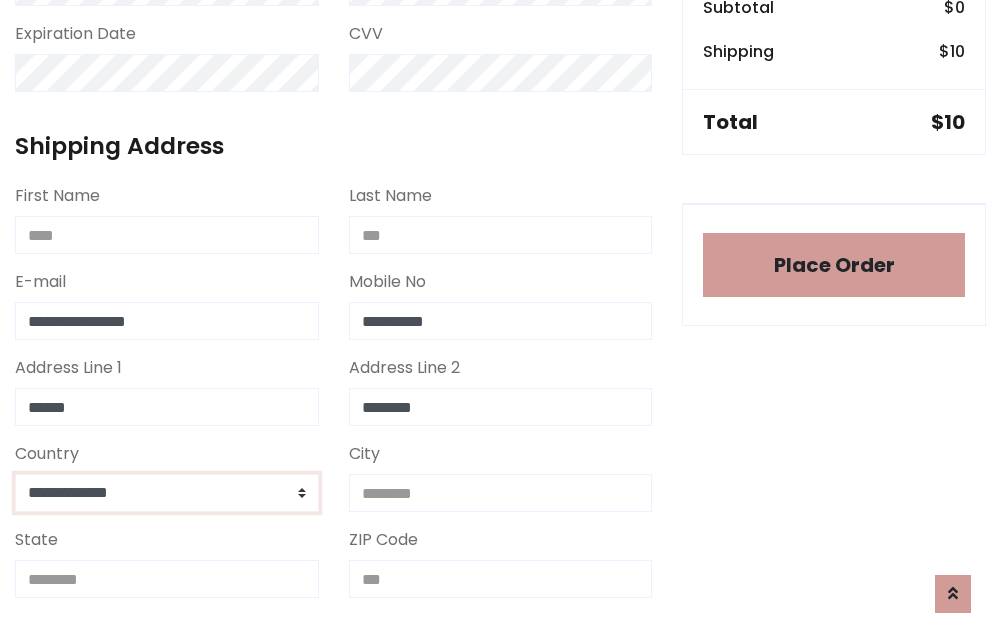 select on "*******" 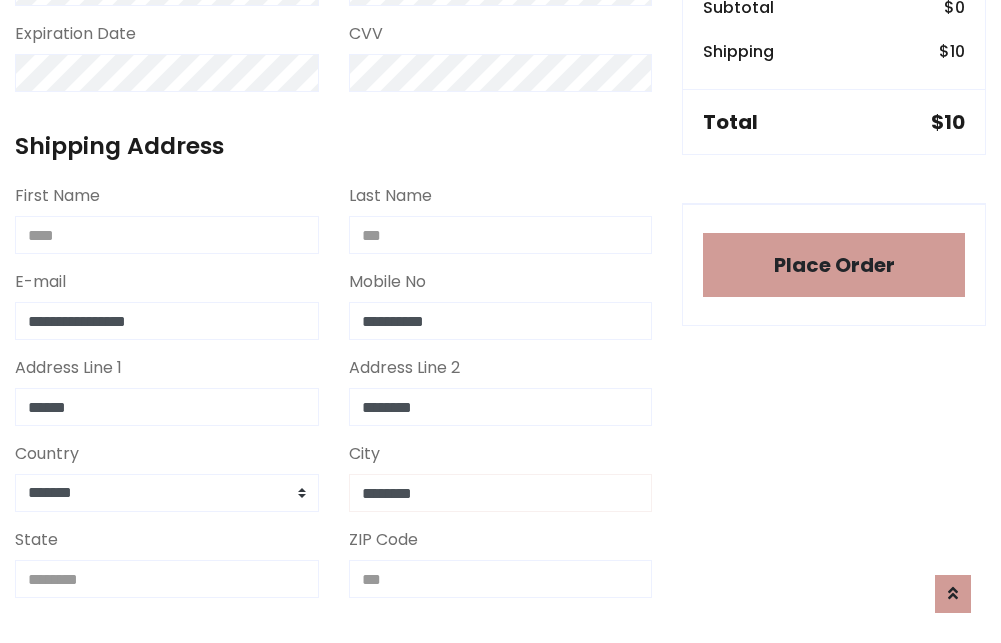 type on "********" 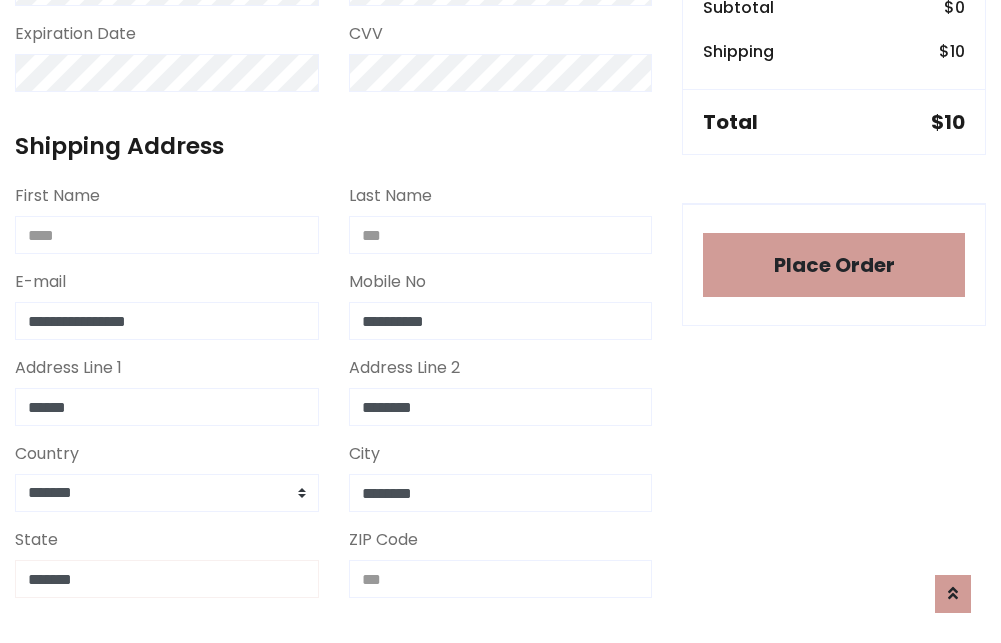 type on "*******" 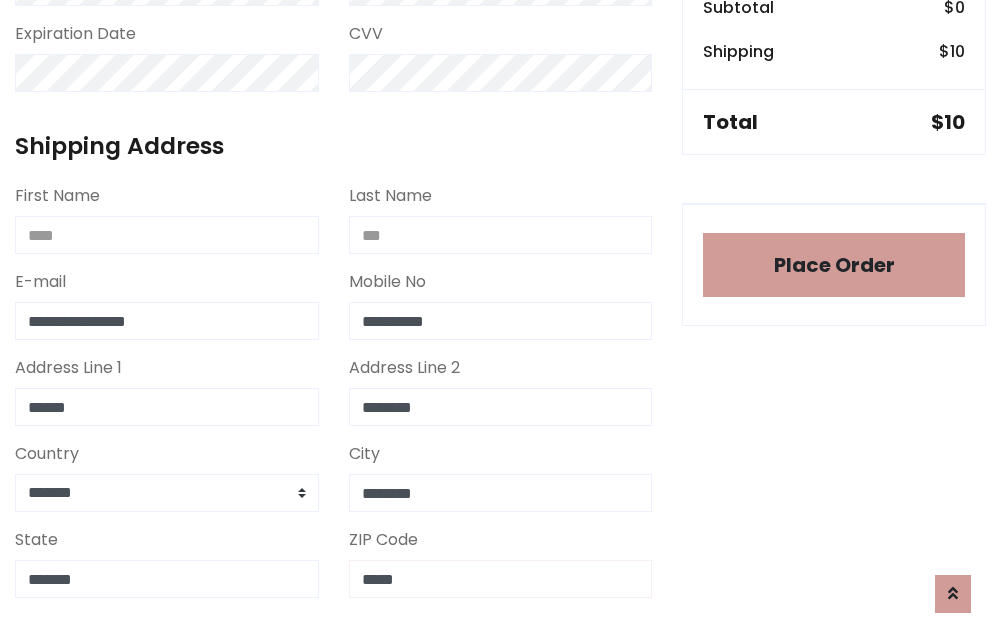 scroll, scrollTop: 403, scrollLeft: 0, axis: vertical 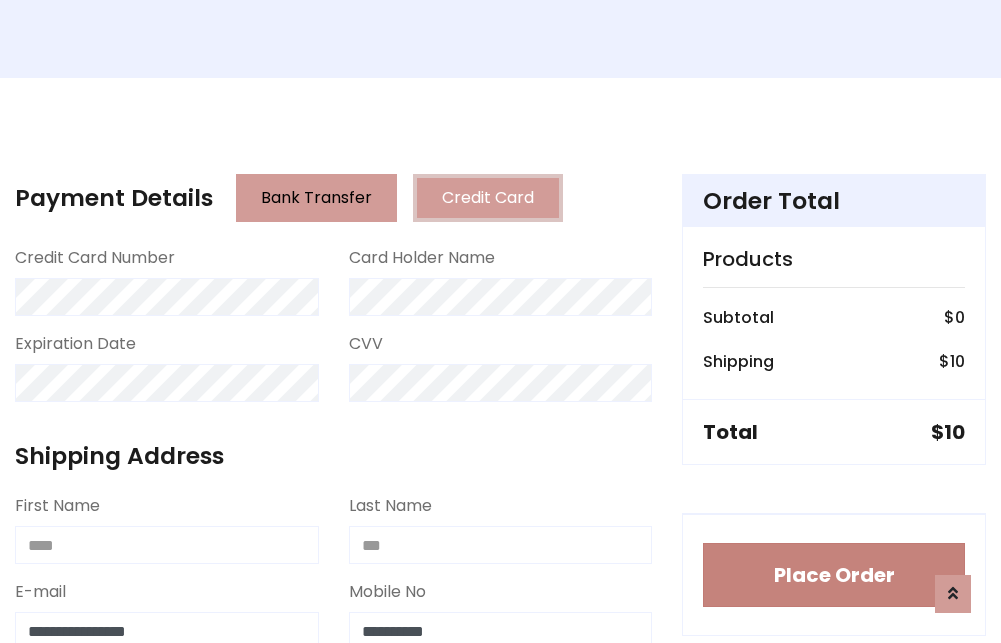 type on "*****" 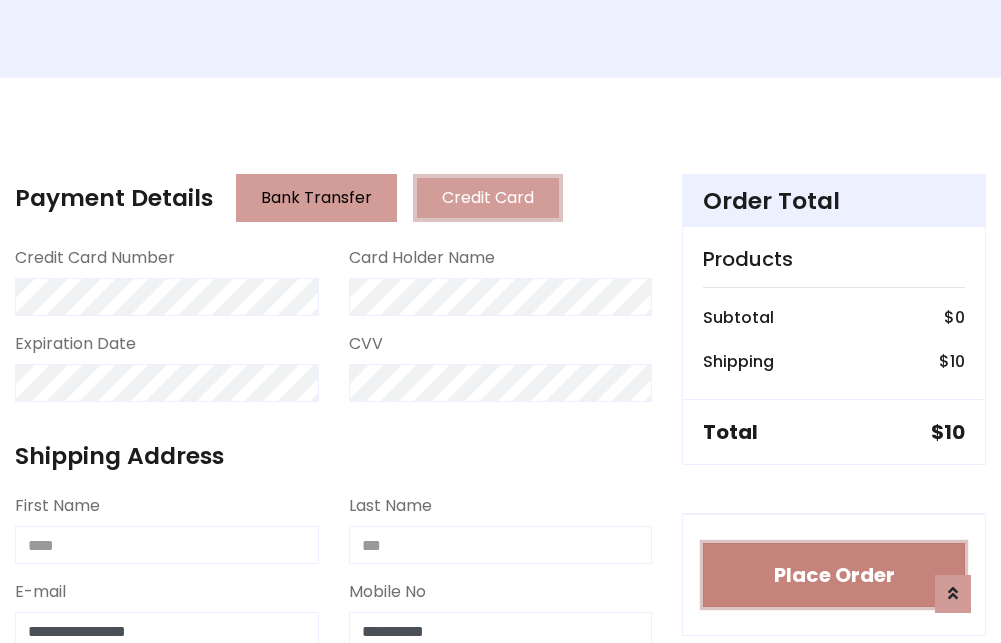 click on "Place Order" at bounding box center [834, 575] 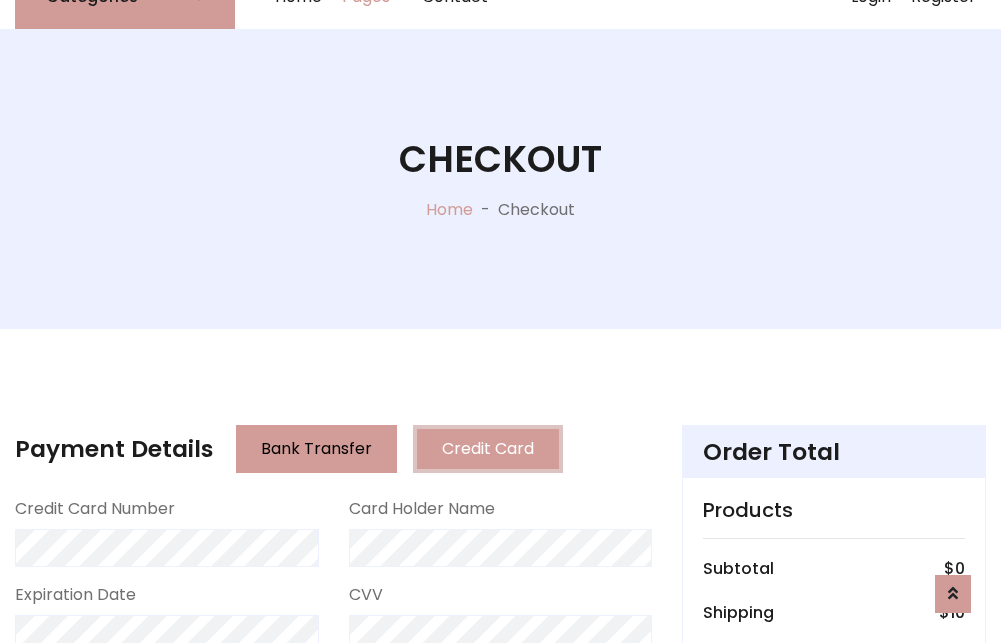 scroll, scrollTop: 0, scrollLeft: 0, axis: both 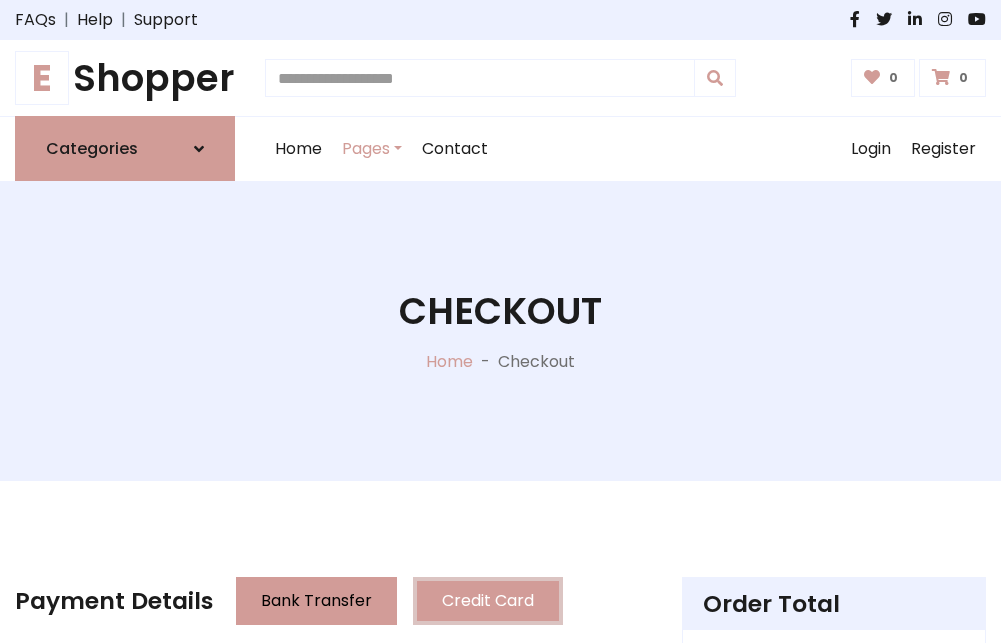 click on "E Shopper" at bounding box center (125, 78) 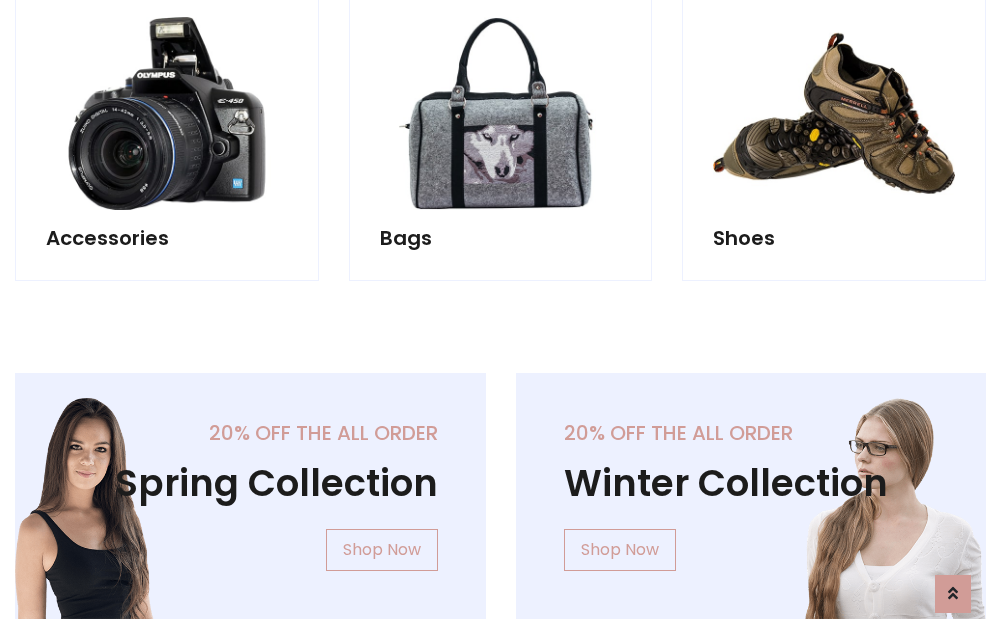 scroll, scrollTop: 770, scrollLeft: 0, axis: vertical 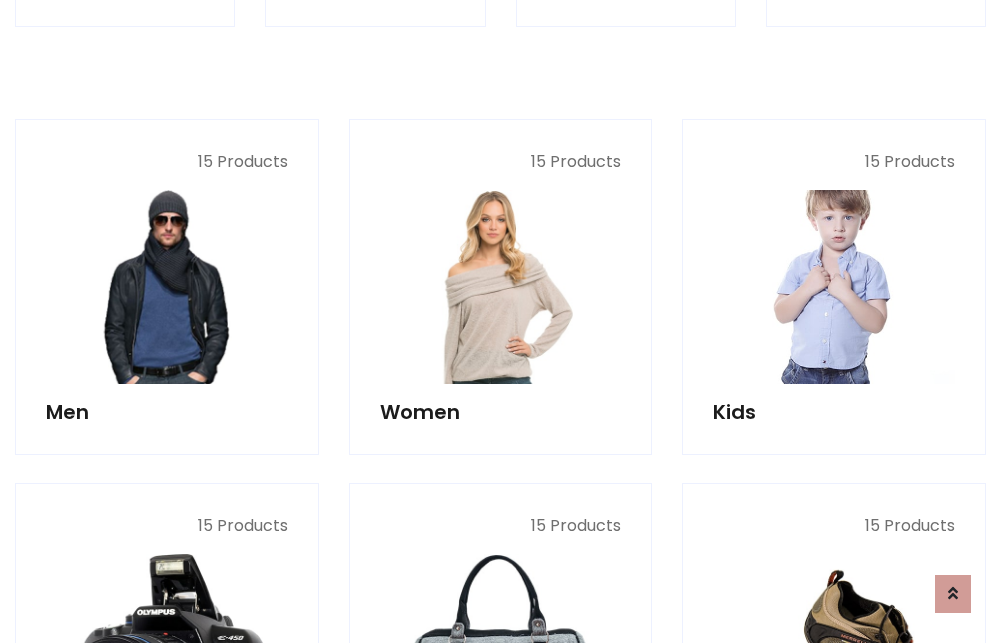click at bounding box center (834, 287) 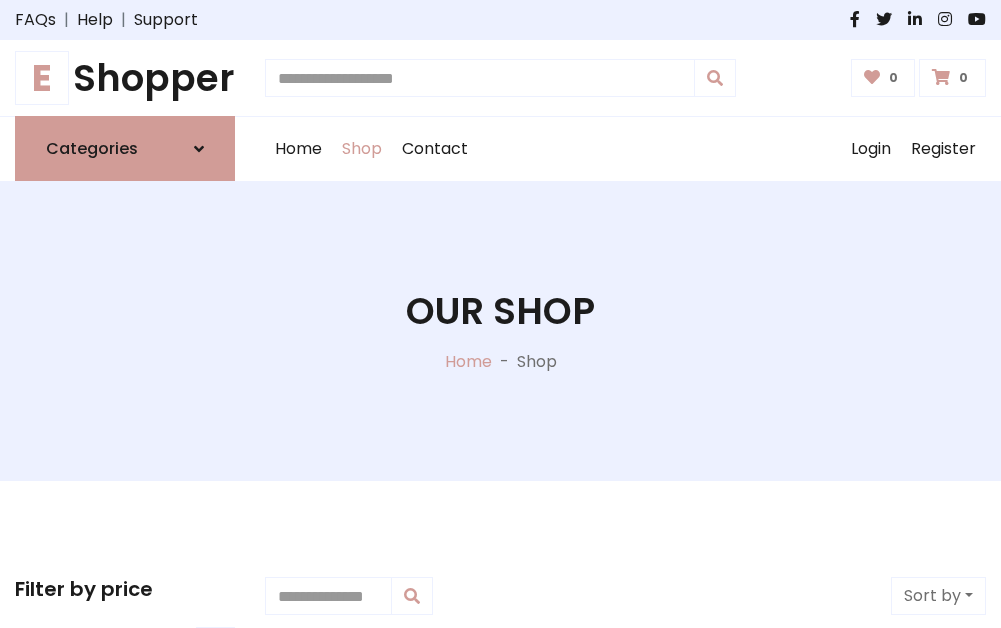 scroll, scrollTop: 549, scrollLeft: 0, axis: vertical 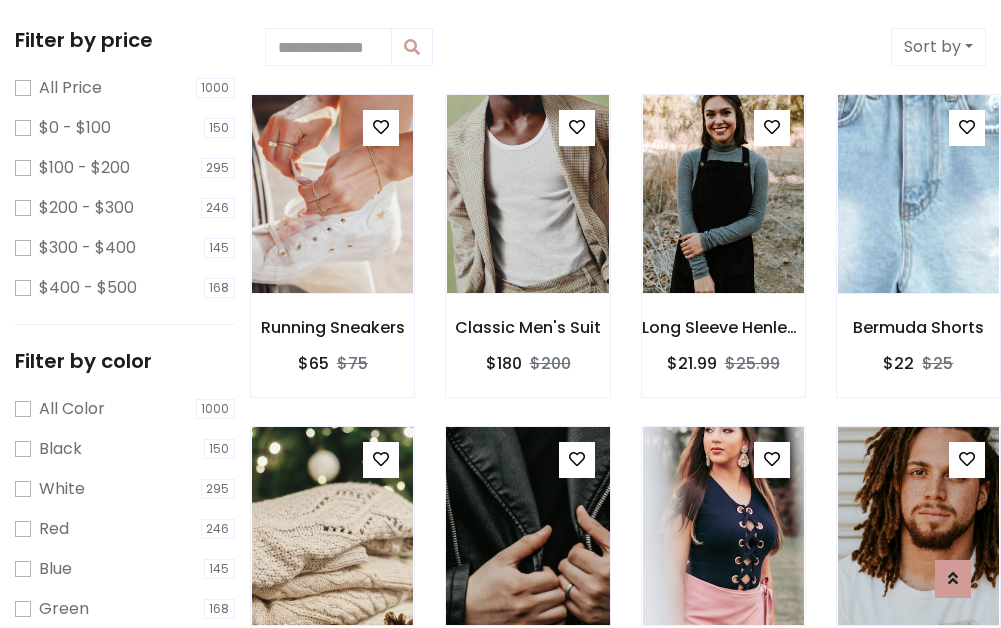 click at bounding box center [577, 459] 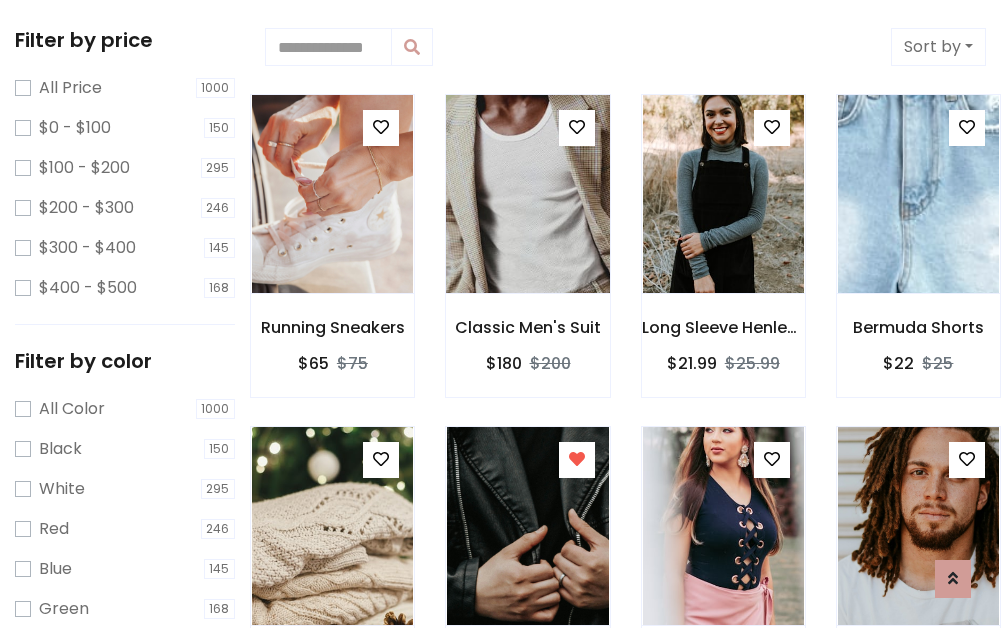 click at bounding box center (527, 194) 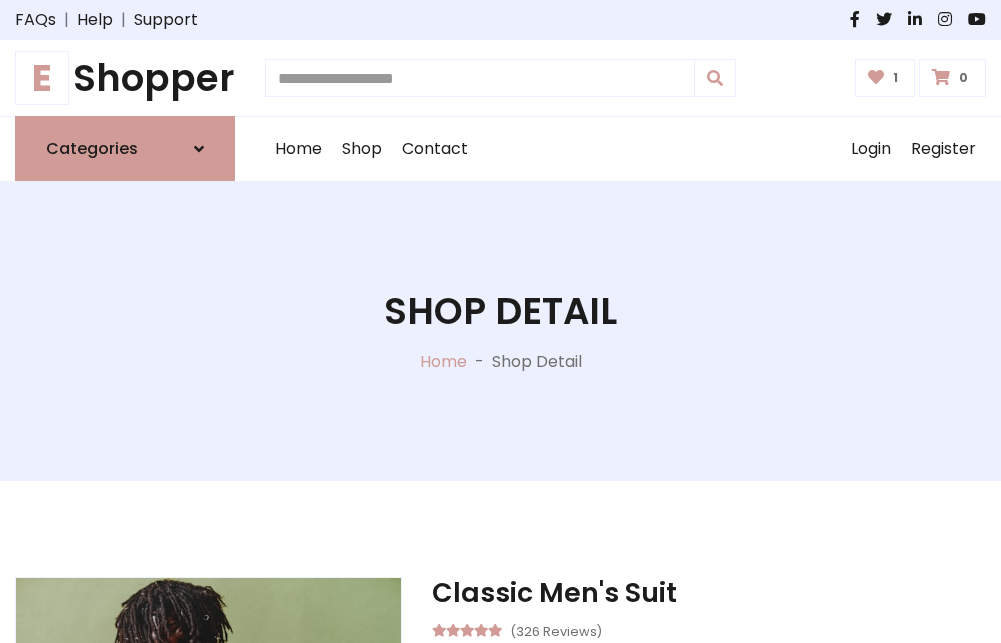 scroll, scrollTop: 262, scrollLeft: 0, axis: vertical 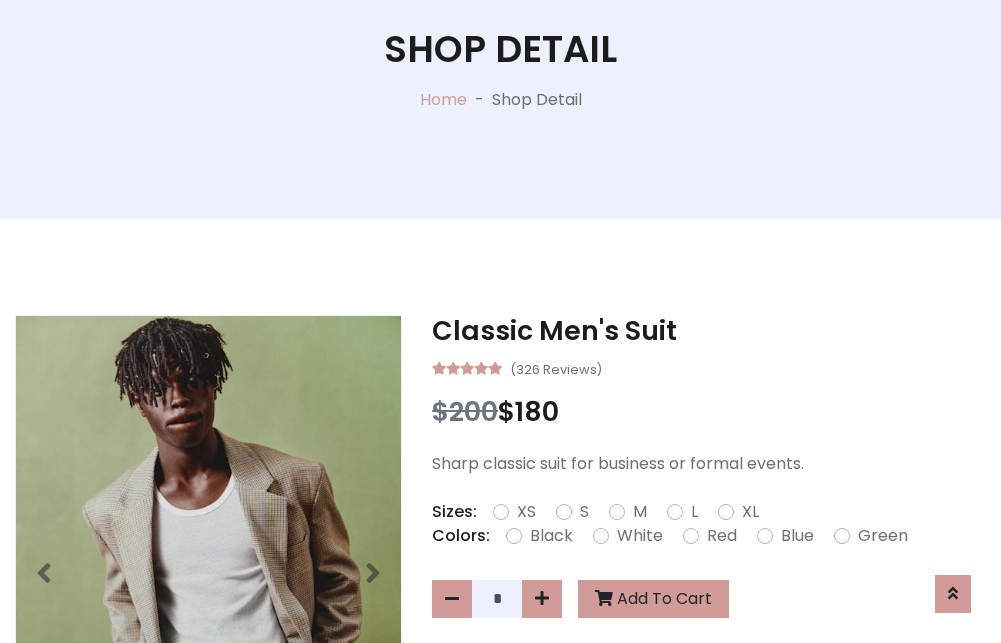 click on "XL" at bounding box center (750, 512) 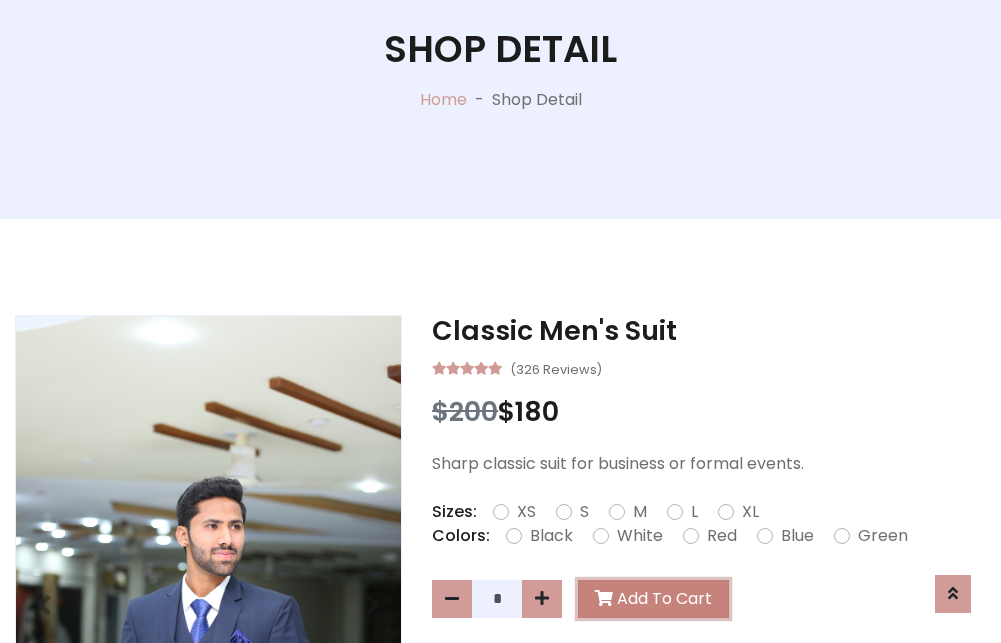 click on "Add To Cart" at bounding box center [653, 599] 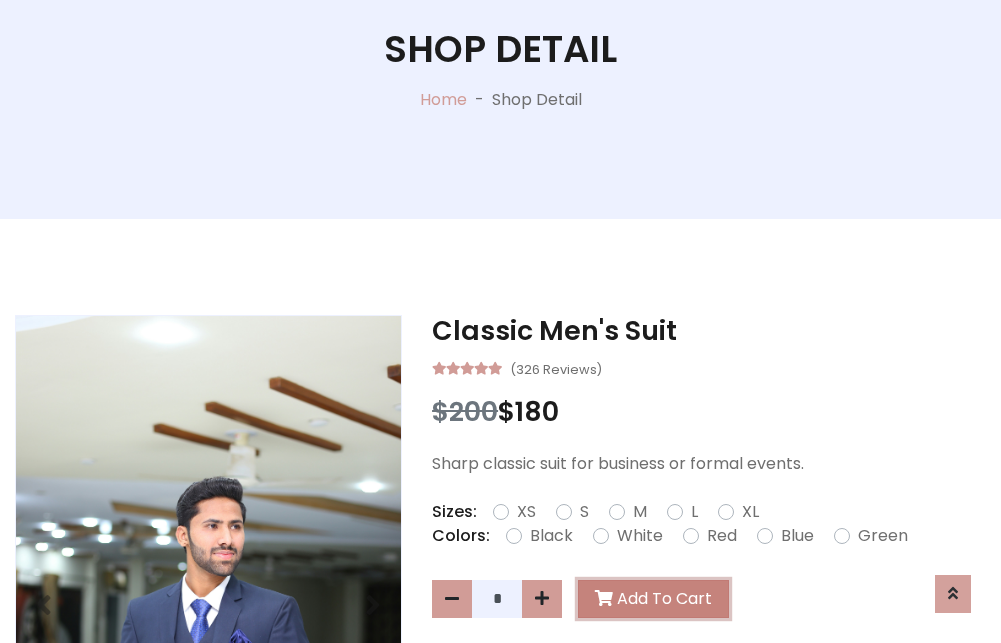 scroll, scrollTop: 0, scrollLeft: 0, axis: both 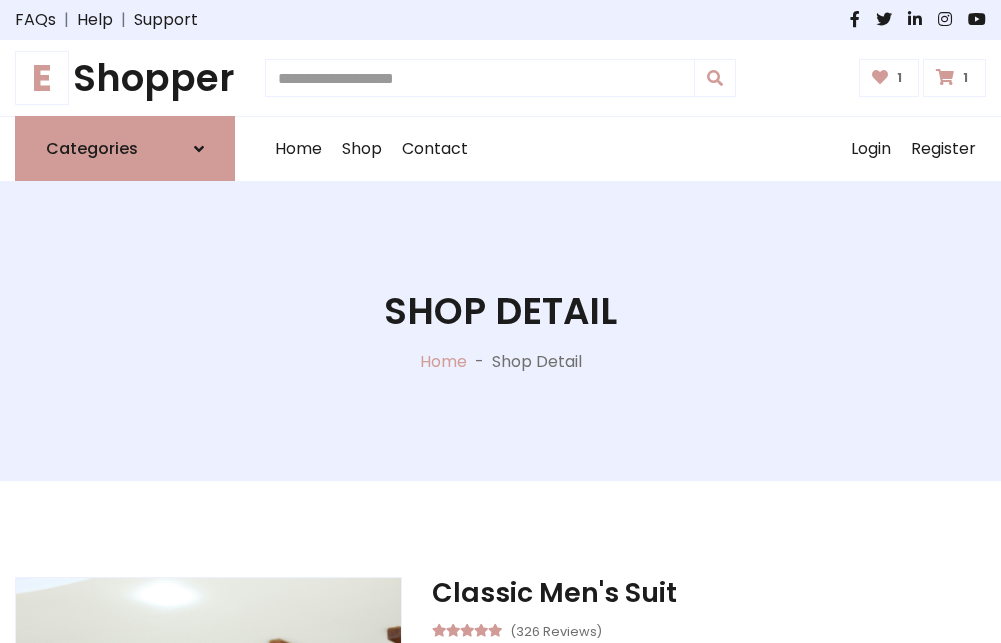 click at bounding box center [945, 77] 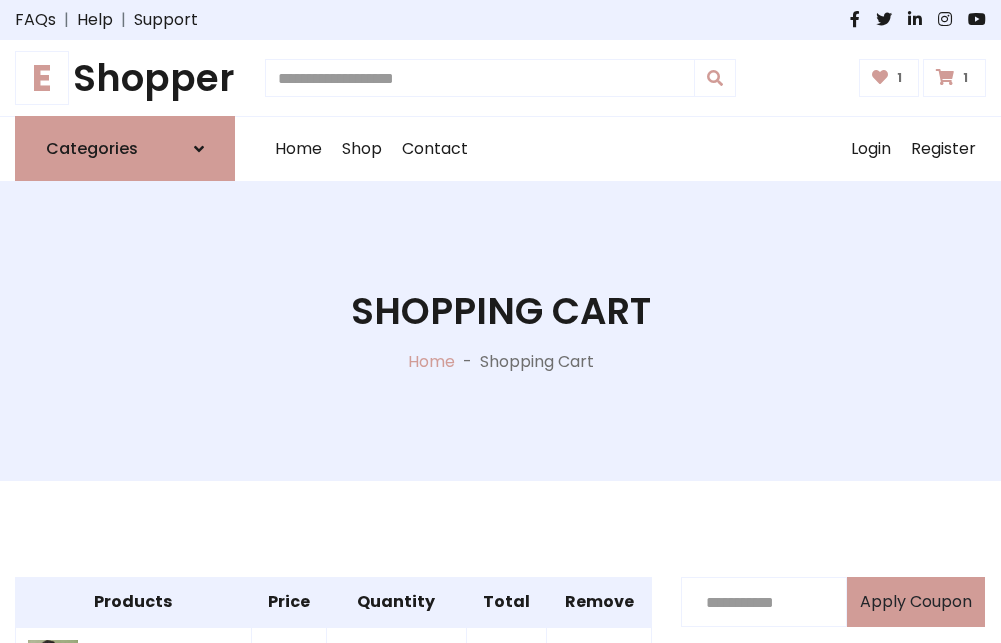 scroll, scrollTop: 570, scrollLeft: 0, axis: vertical 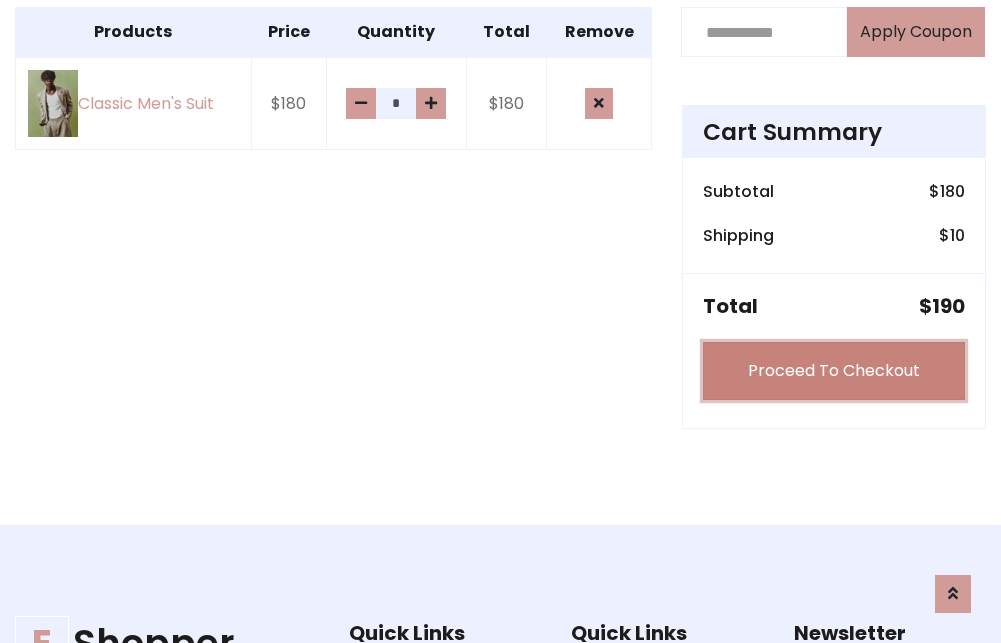 click on "Proceed To Checkout" at bounding box center (834, 371) 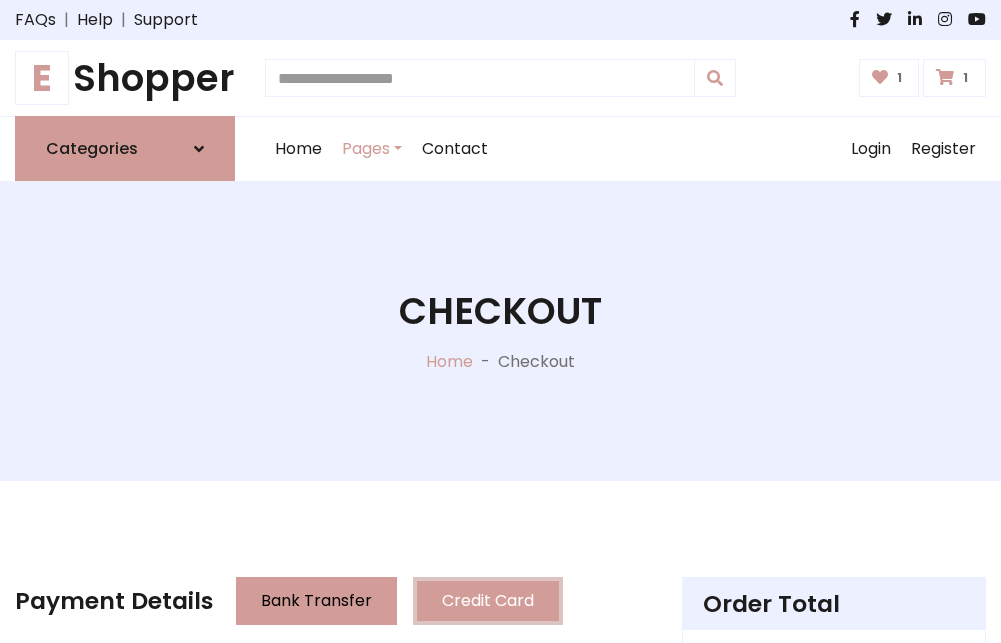 scroll, scrollTop: 201, scrollLeft: 0, axis: vertical 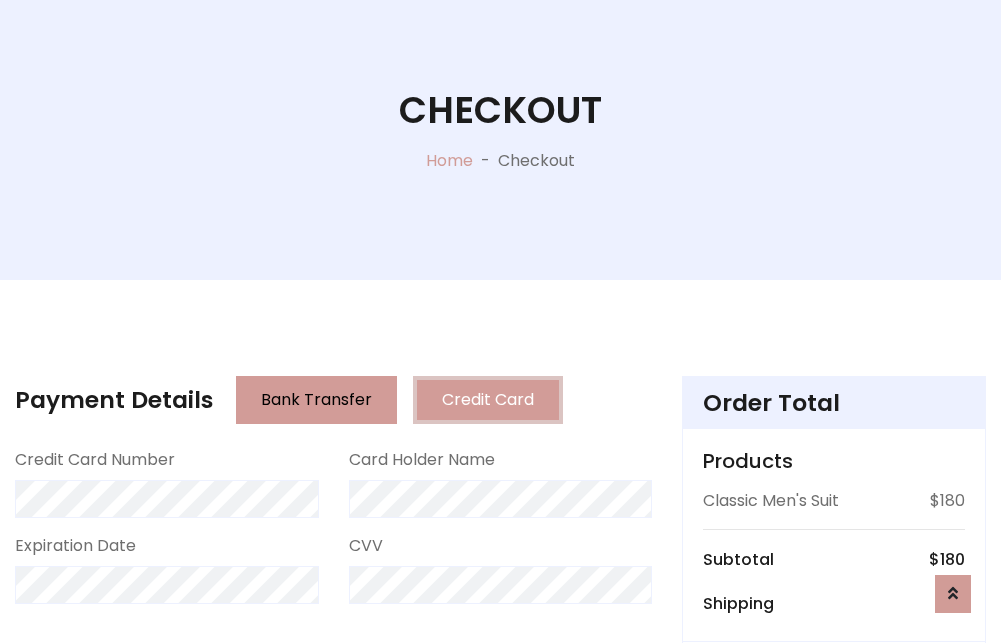 click on "Go to shipping" at bounding box center (834, 817) 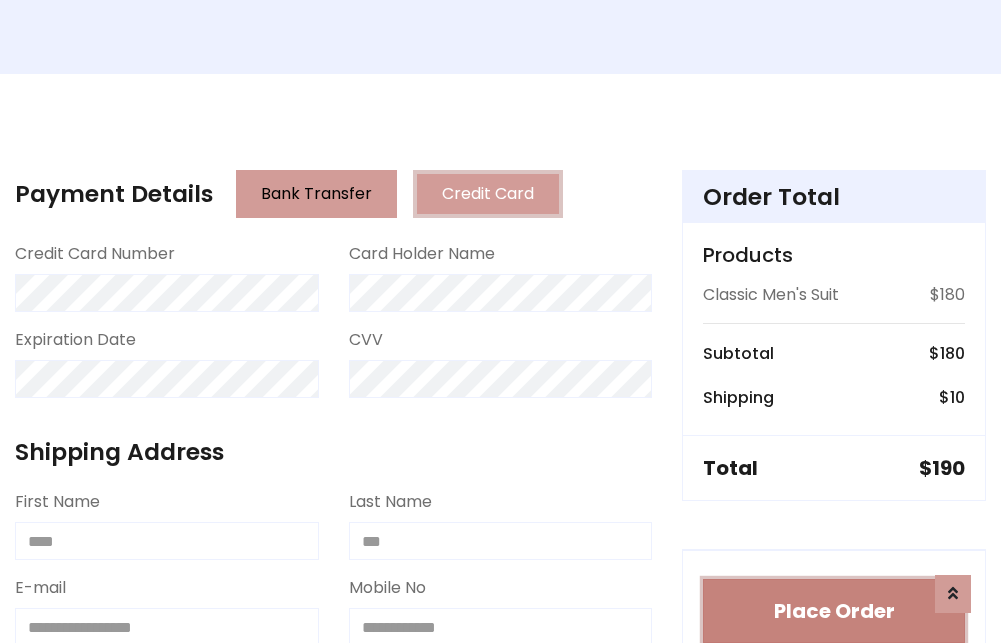 type 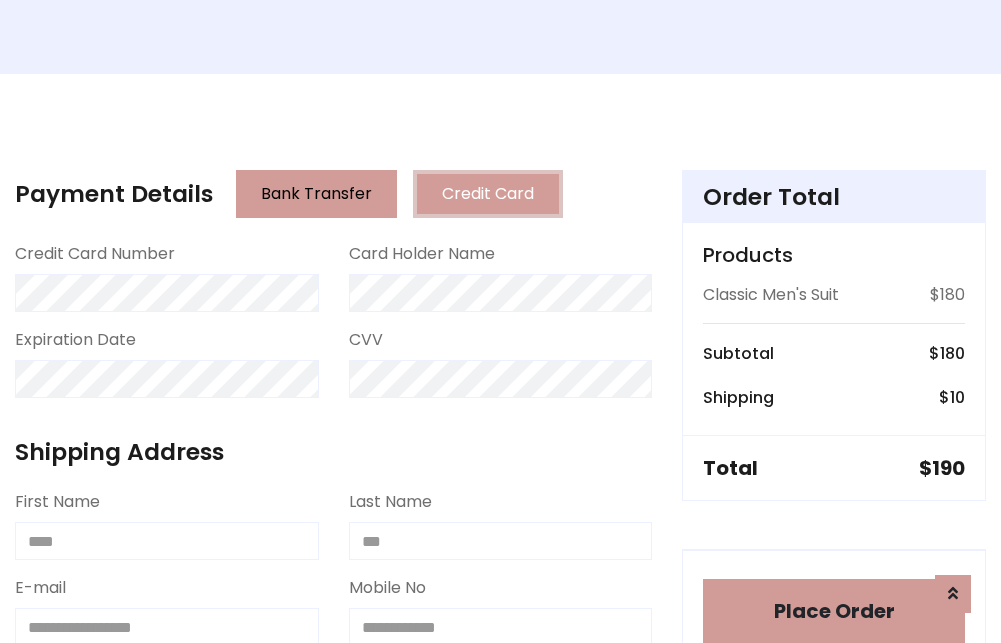 scroll, scrollTop: 1196, scrollLeft: 0, axis: vertical 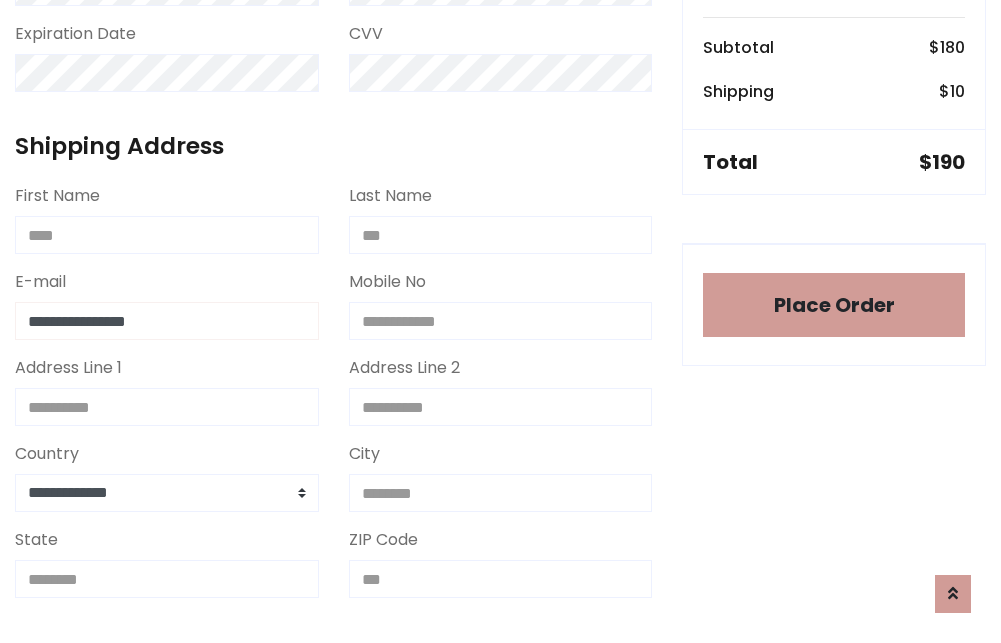 type on "**********" 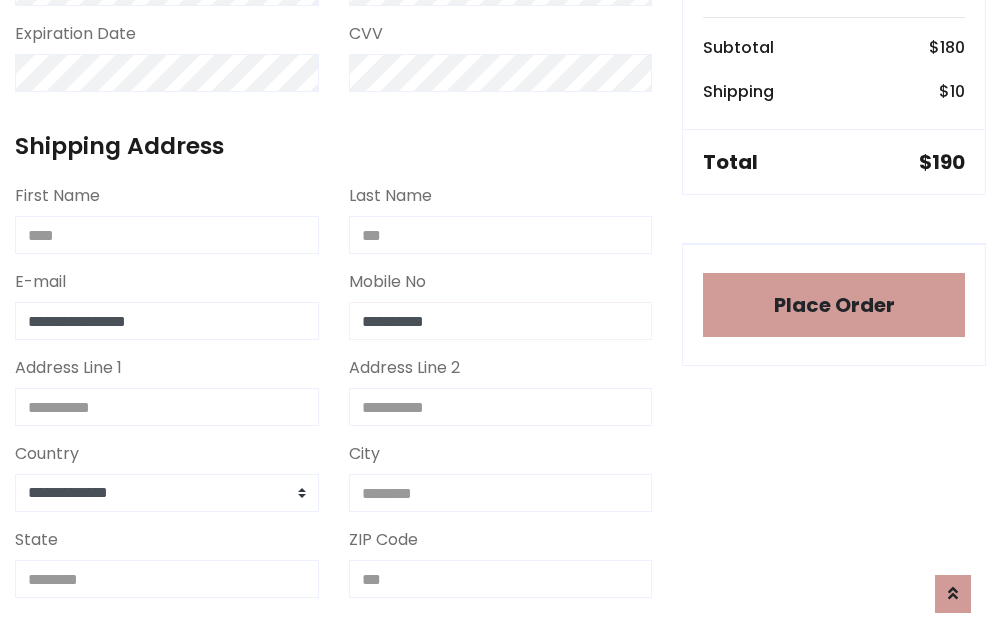 scroll, scrollTop: 573, scrollLeft: 0, axis: vertical 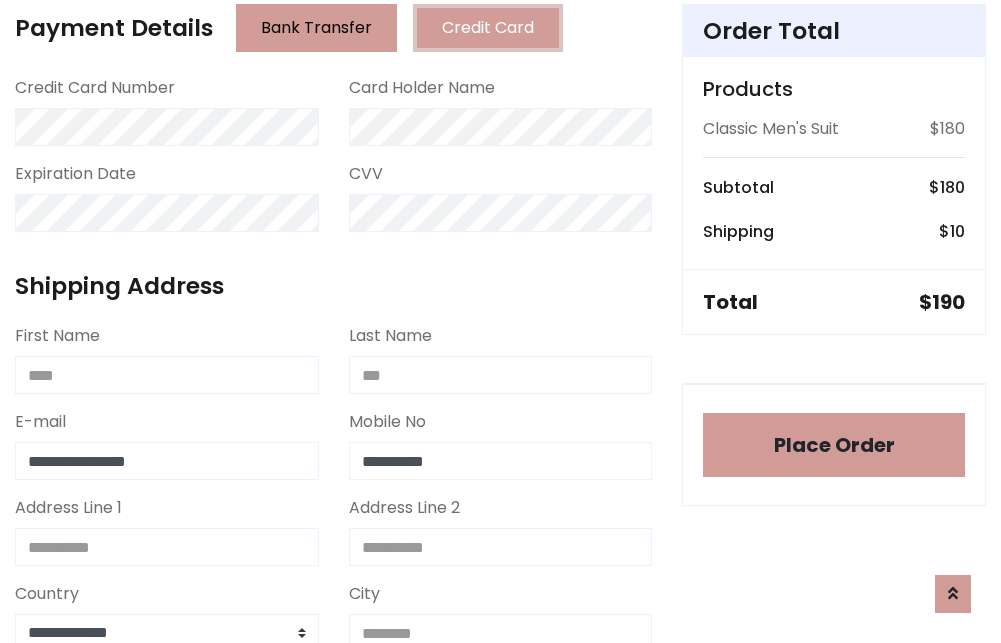 type on "**********" 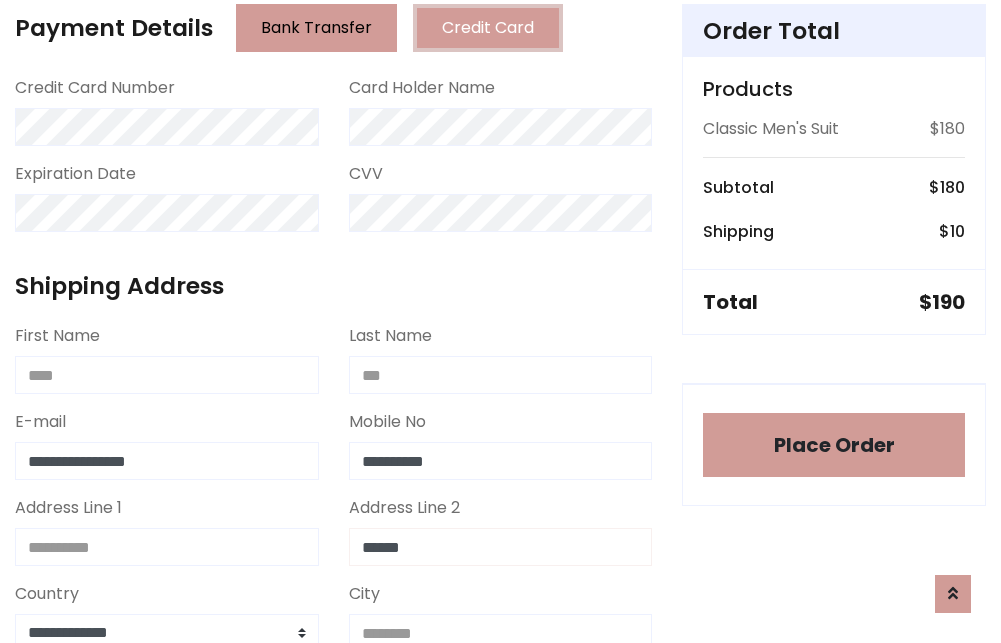 type on "******" 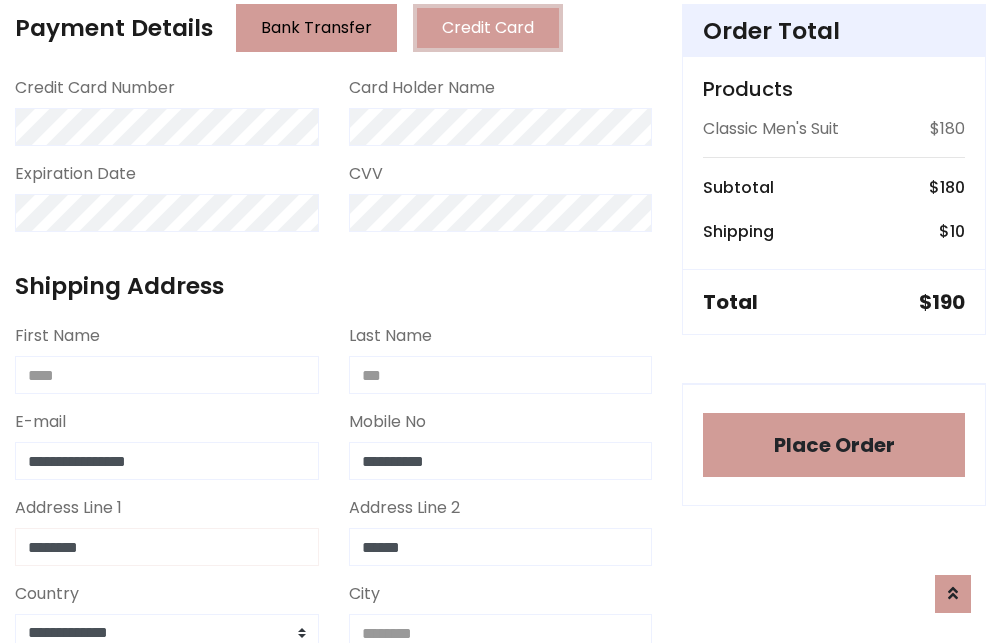 type on "********" 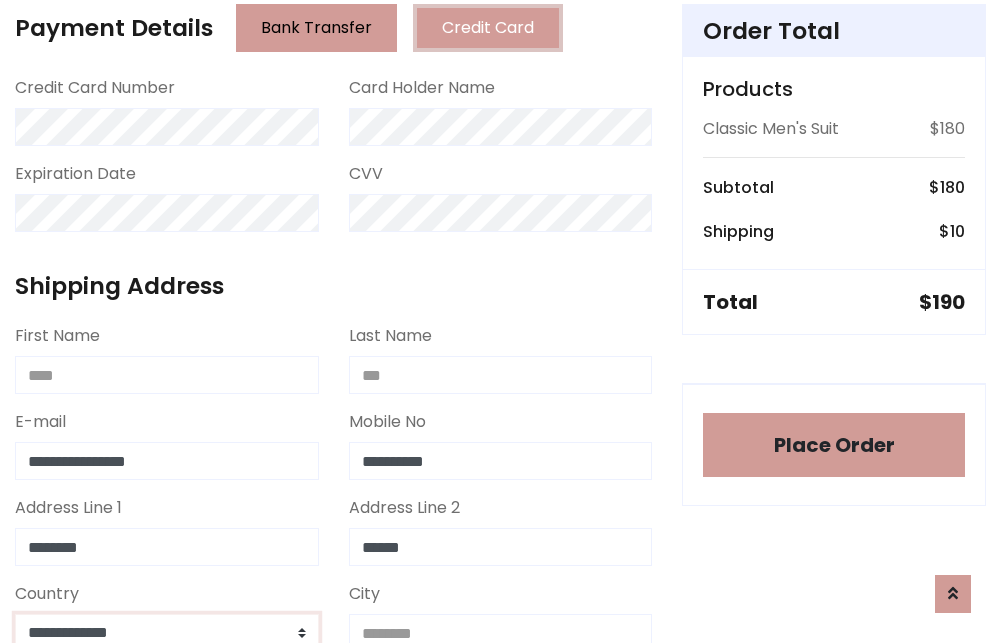 select on "*******" 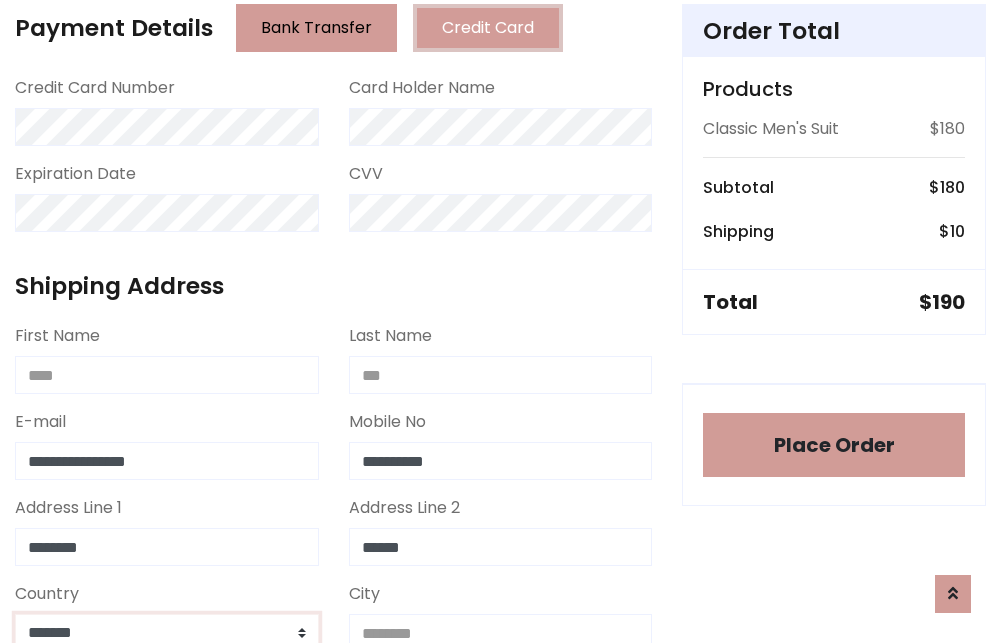 scroll, scrollTop: 583, scrollLeft: 0, axis: vertical 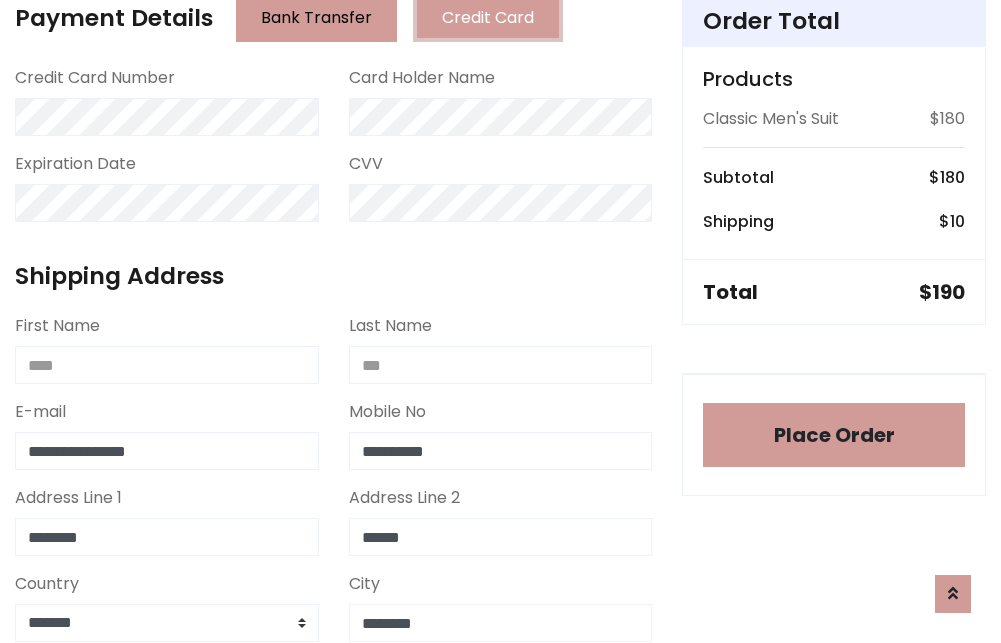 type on "********" 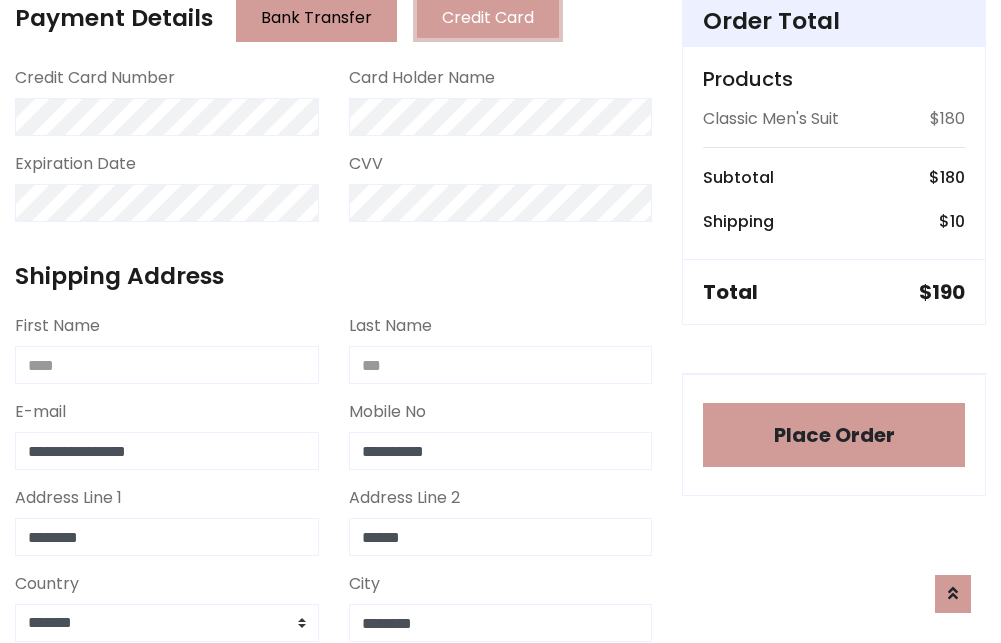 scroll, scrollTop: 971, scrollLeft: 0, axis: vertical 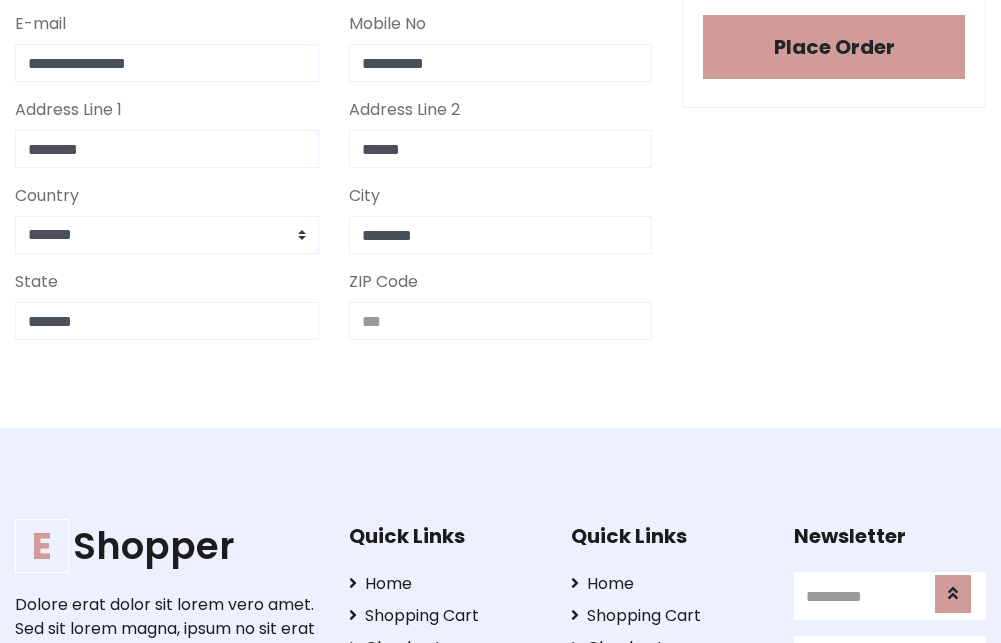 type on "*******" 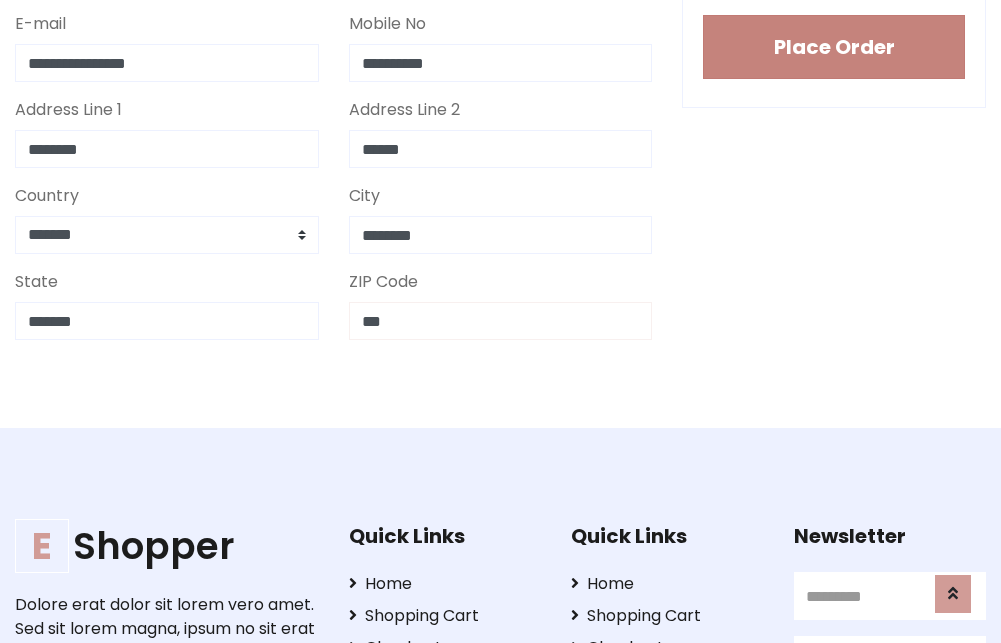 type on "***" 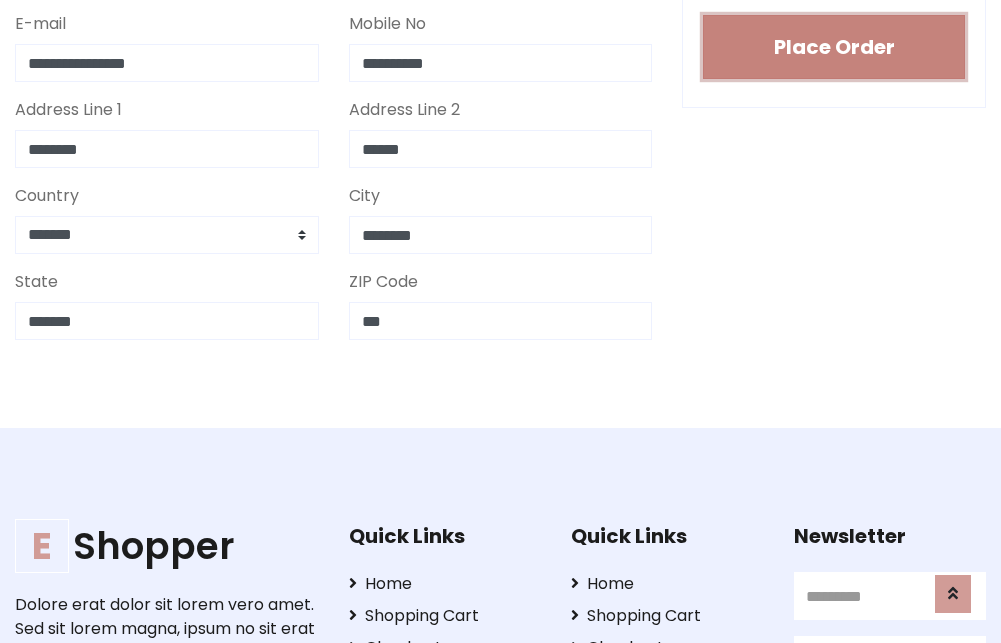 click on "Place Order" at bounding box center (834, 47) 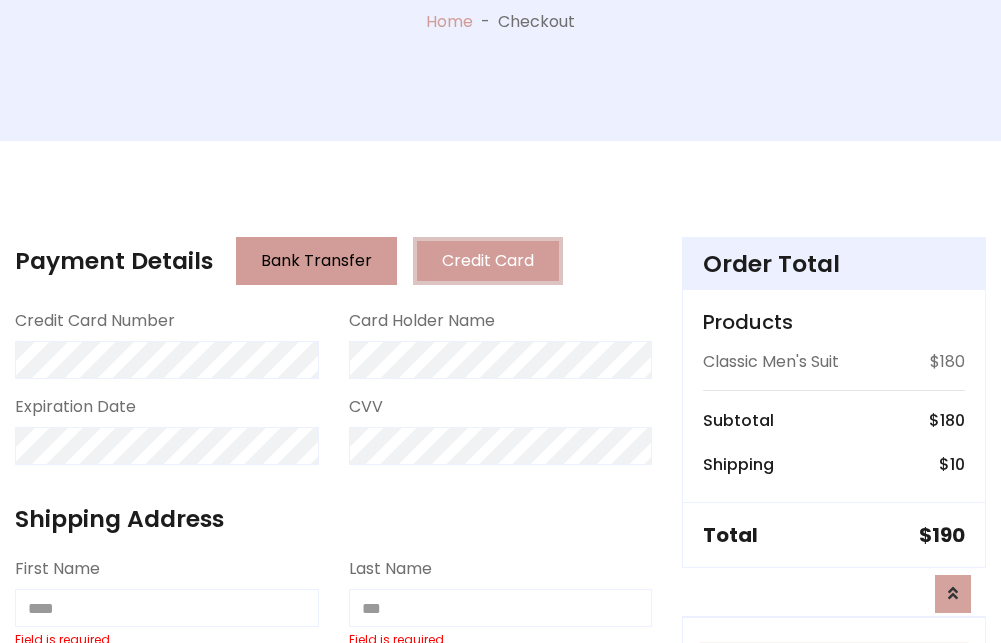 scroll, scrollTop: 0, scrollLeft: 0, axis: both 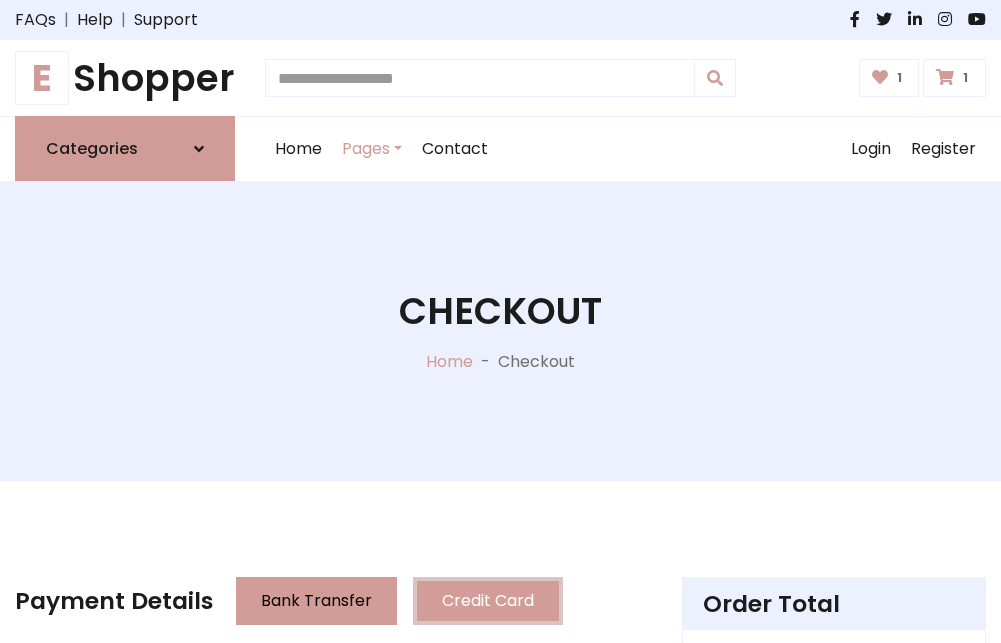 click on "E" at bounding box center (42, 78) 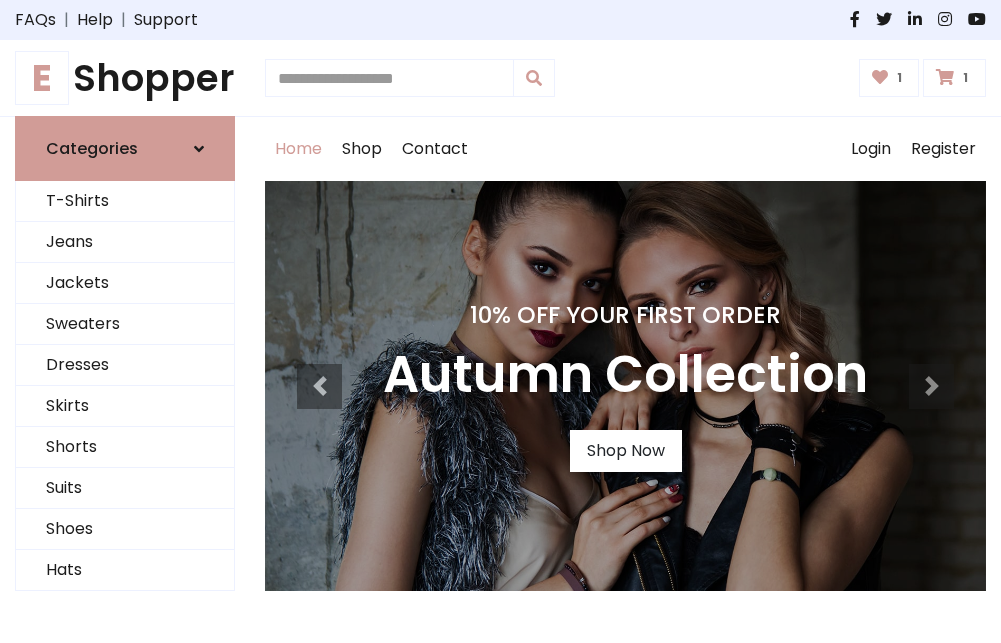 scroll, scrollTop: 0, scrollLeft: 0, axis: both 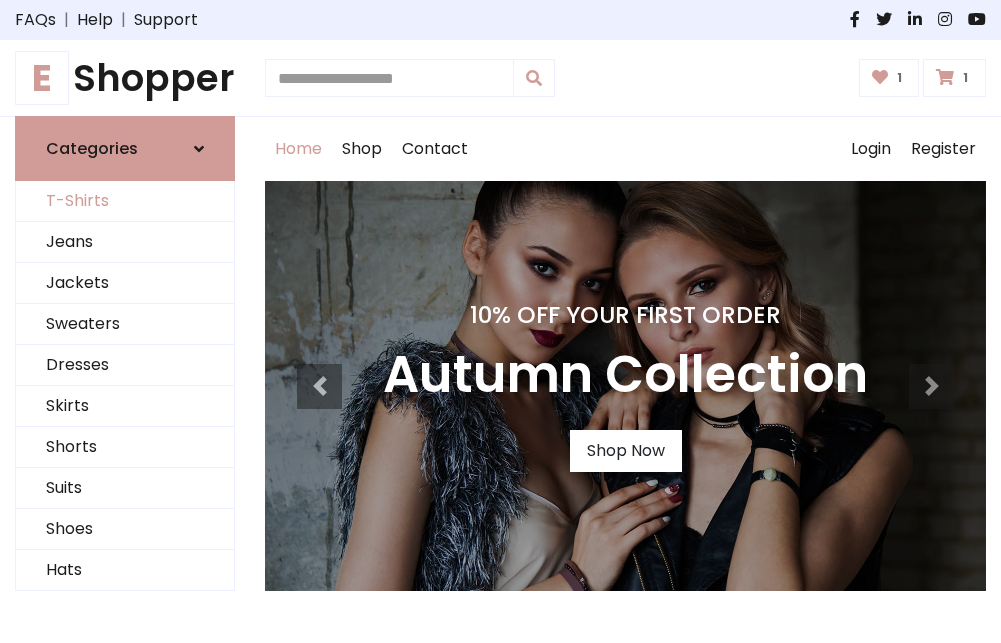 click on "T-Shirts" at bounding box center (125, 201) 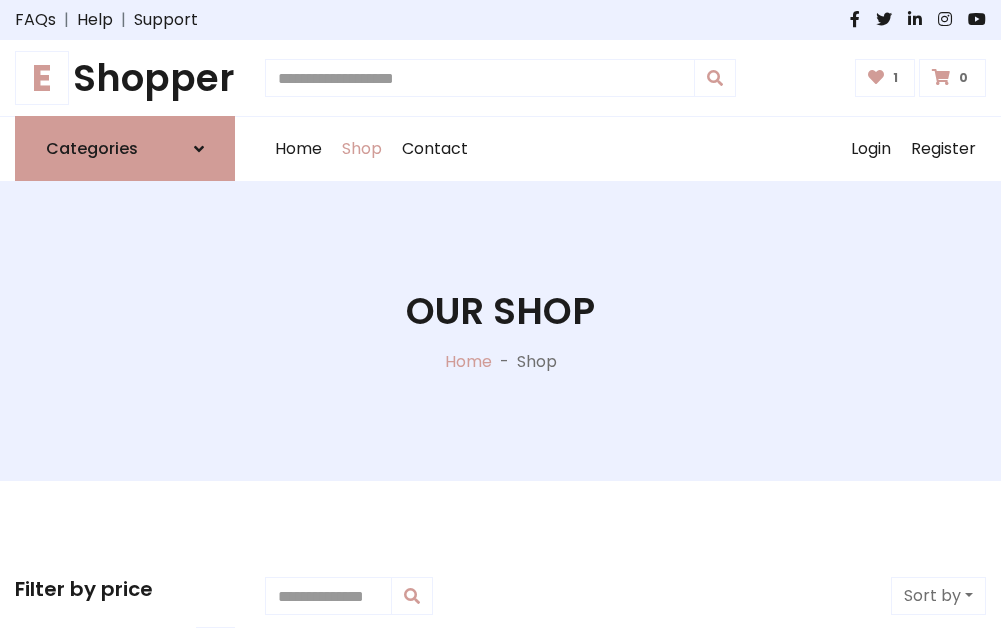 scroll, scrollTop: 0, scrollLeft: 0, axis: both 